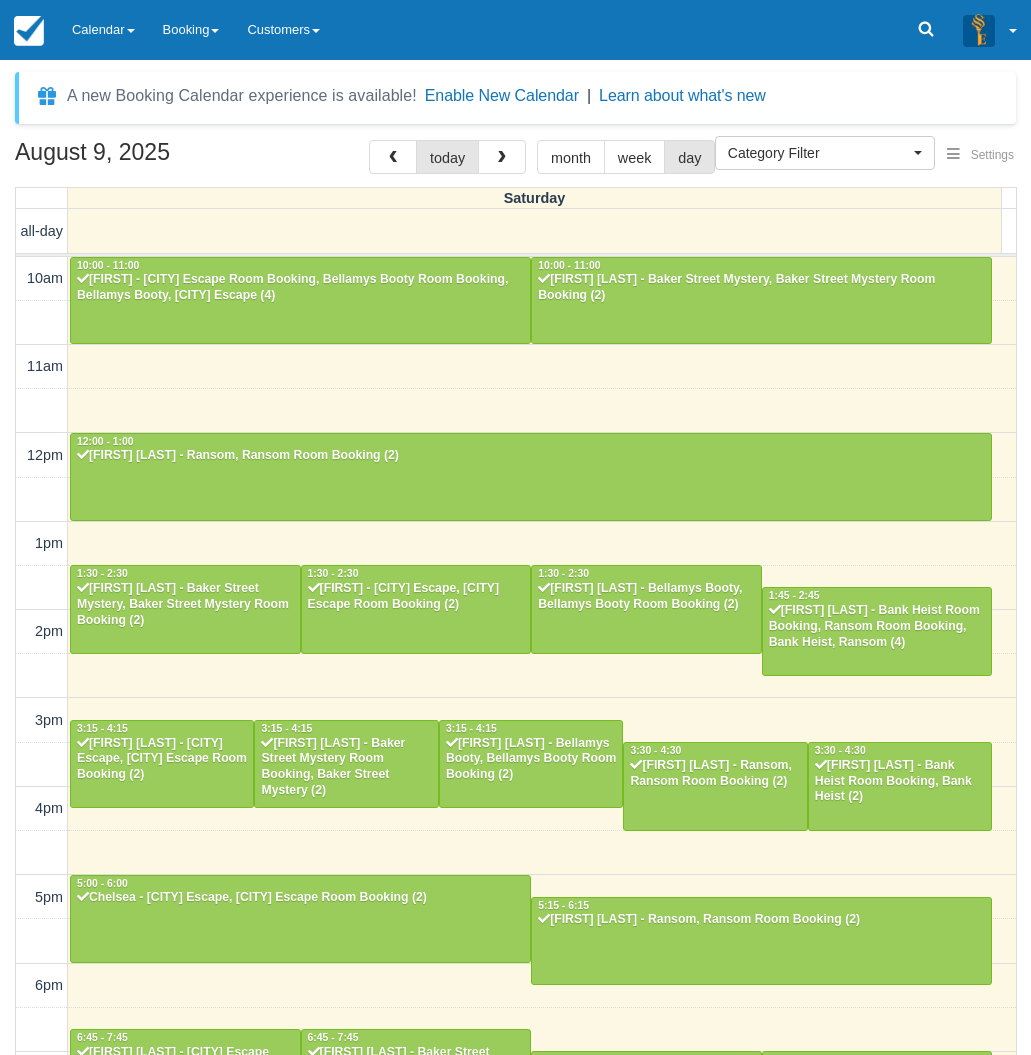 select 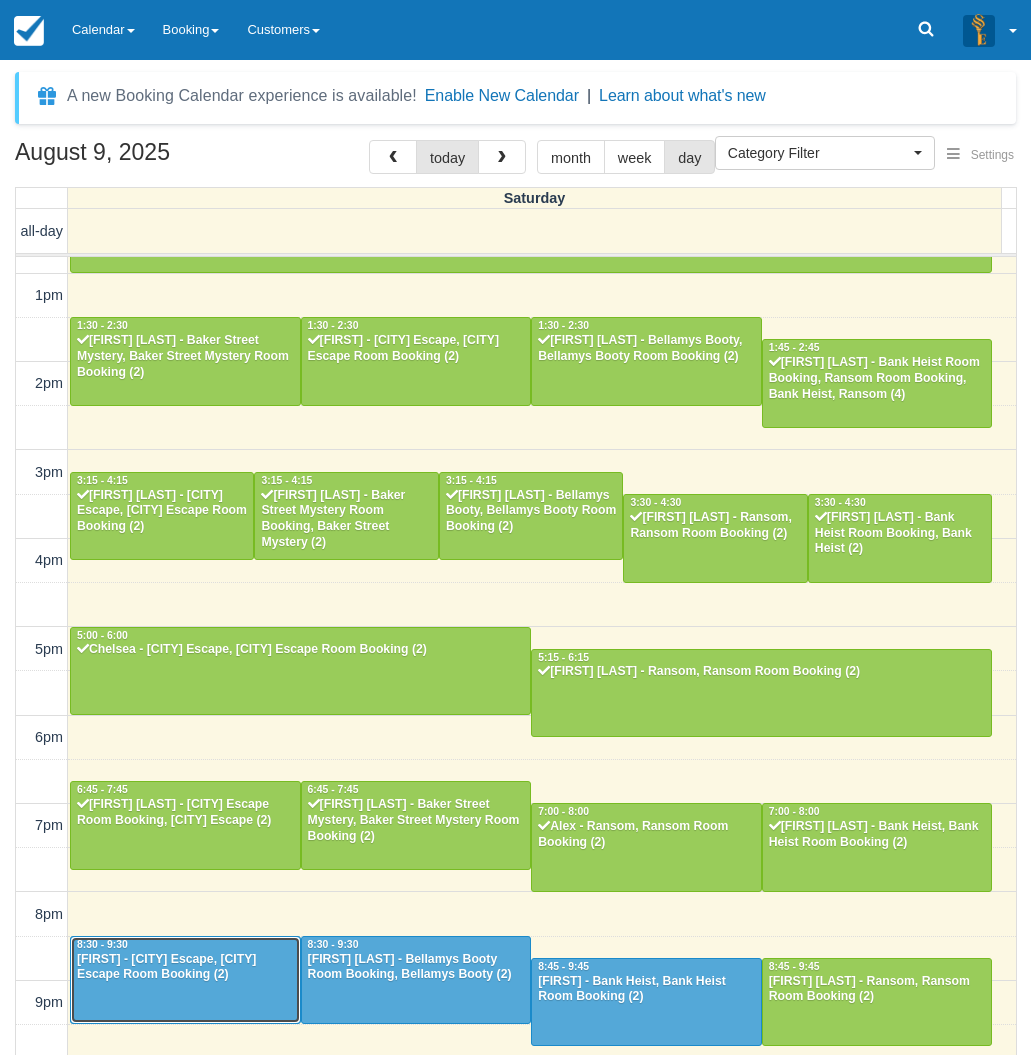 click on "Gabriella - Paris Escape, Paris Escape Room Booking (2)" at bounding box center [185, 968] 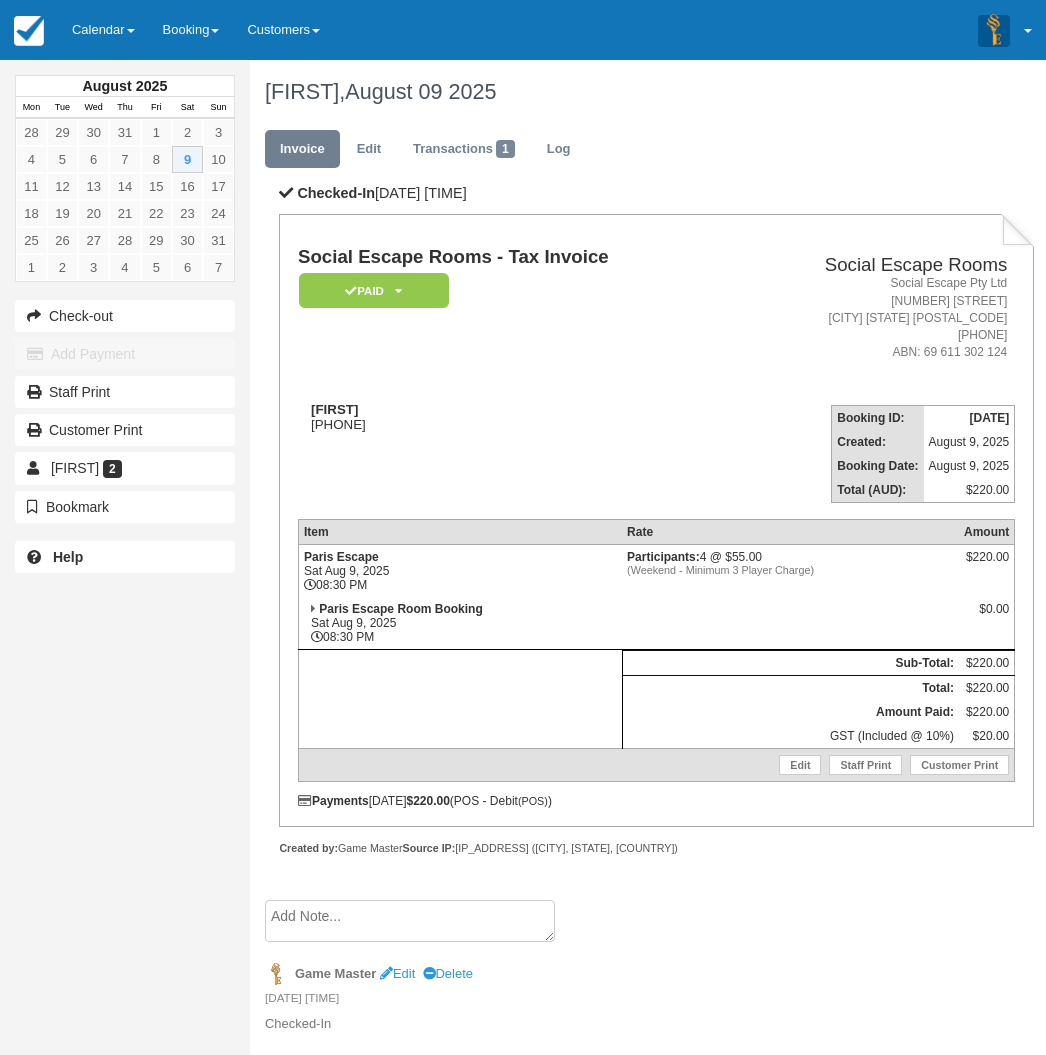 scroll, scrollTop: 0, scrollLeft: 0, axis: both 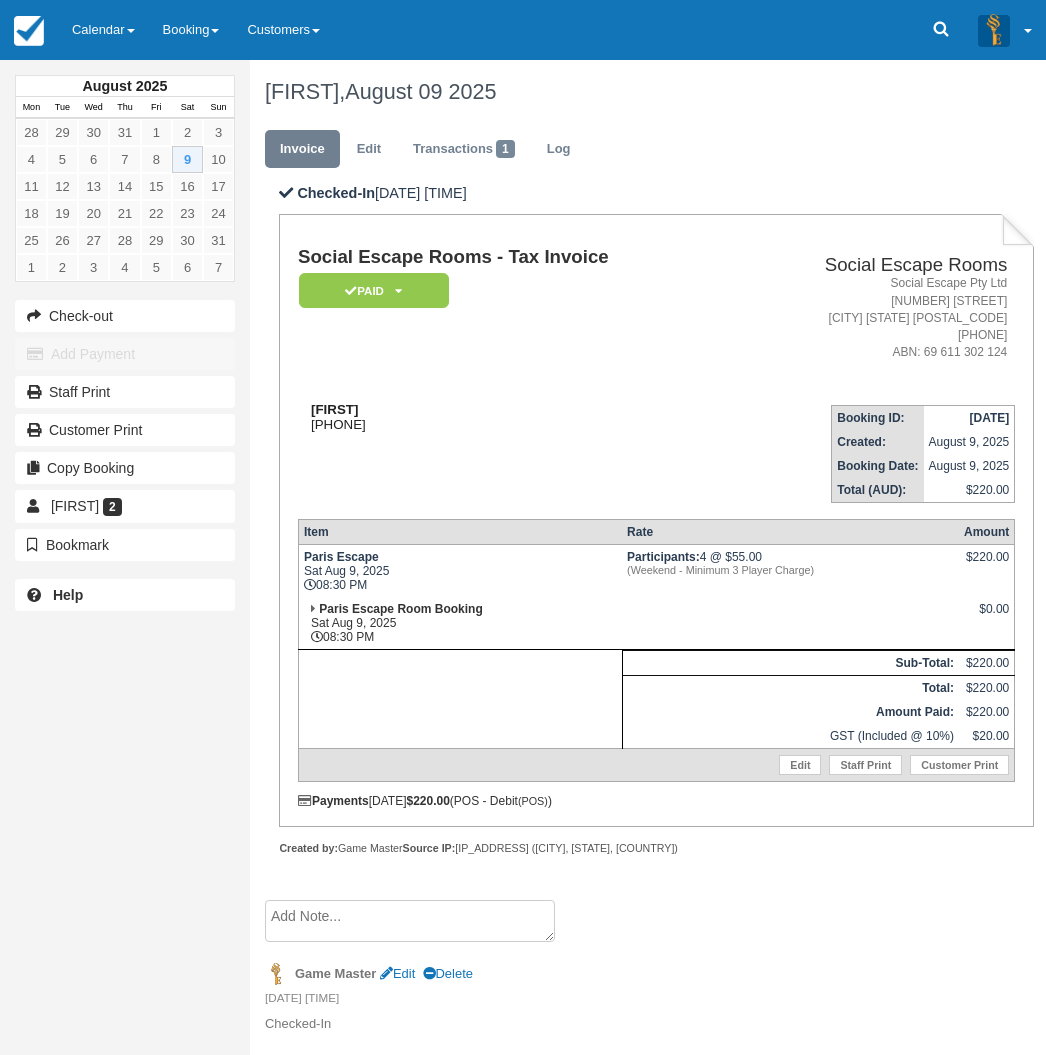 drag, startPoint x: 372, startPoint y: 412, endPoint x: 314, endPoint y: 410, distance: 58.034473 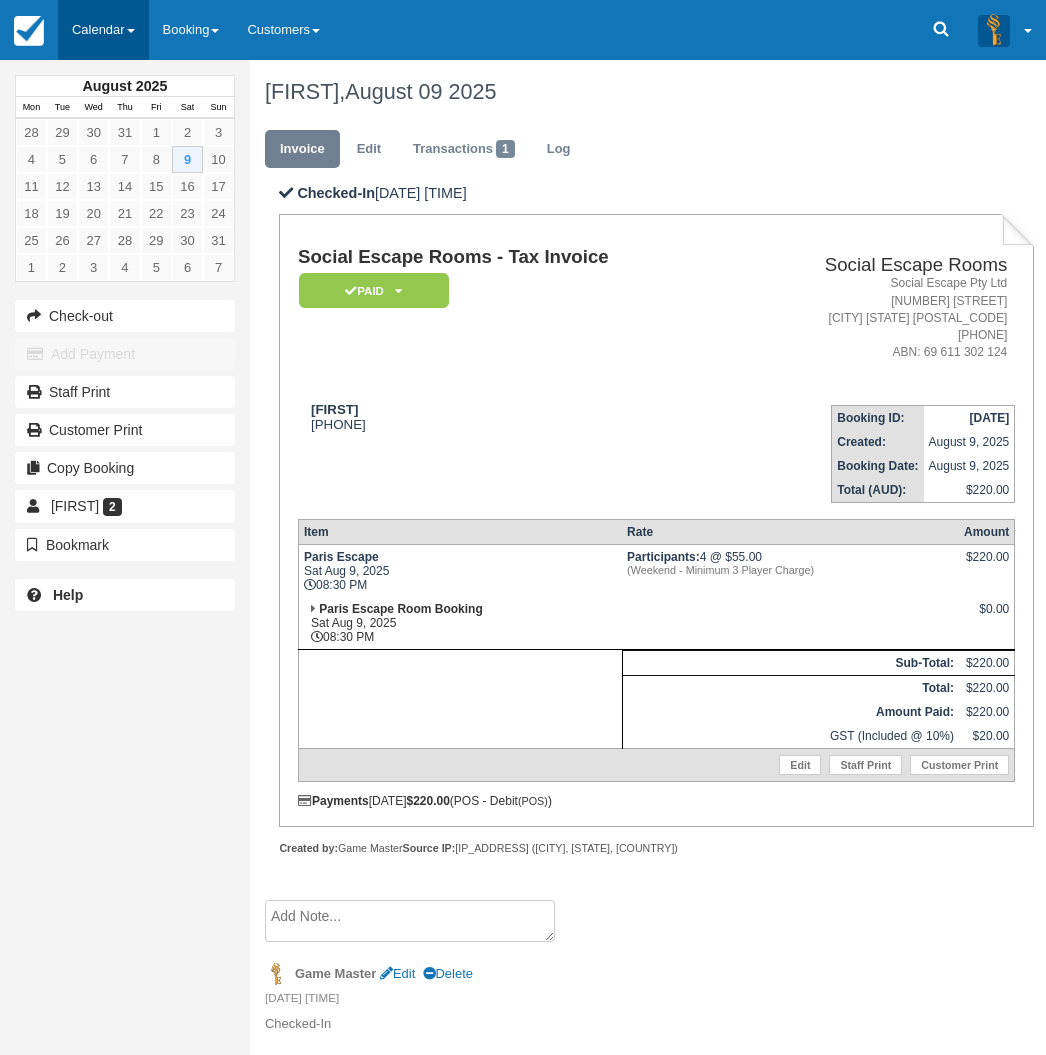 copy on "Gabriella" 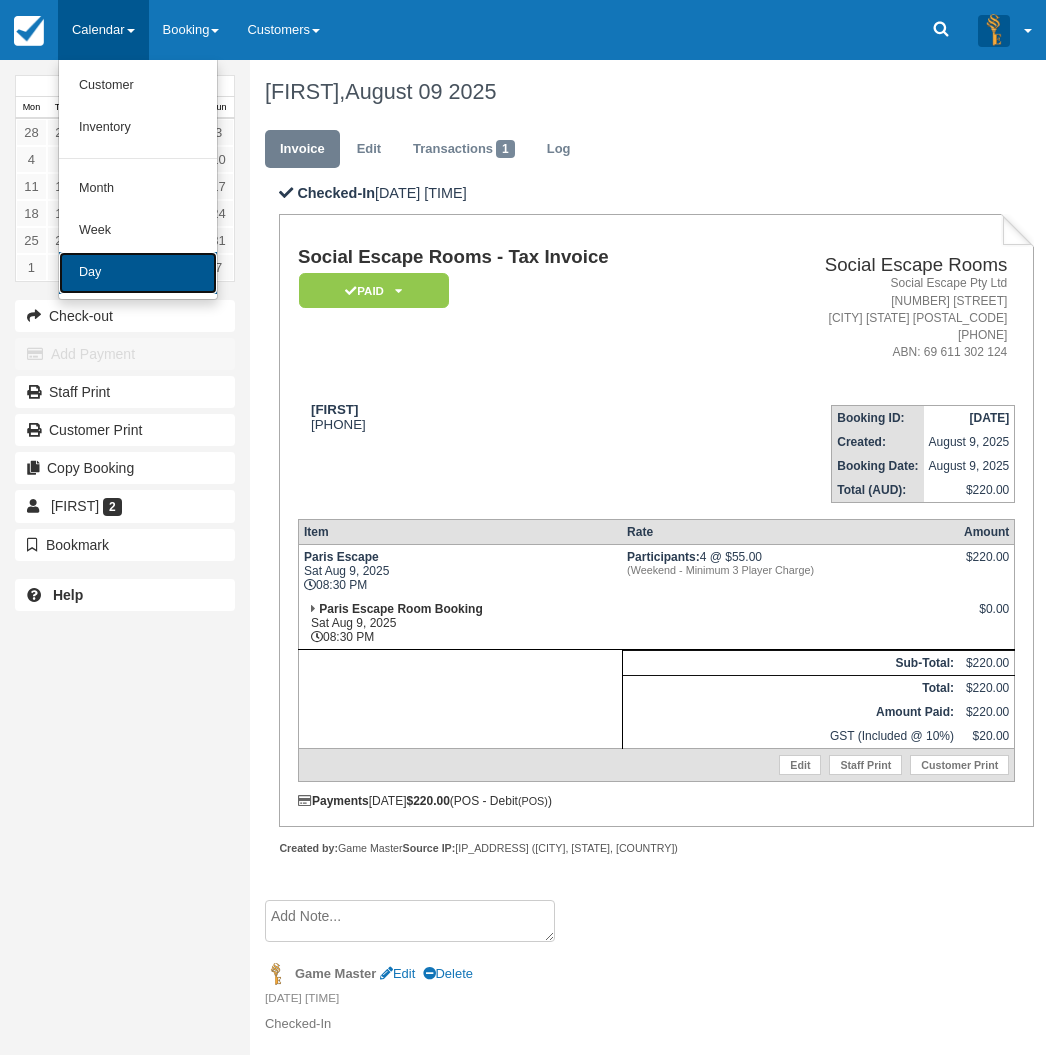click on "Day" at bounding box center (138, 273) 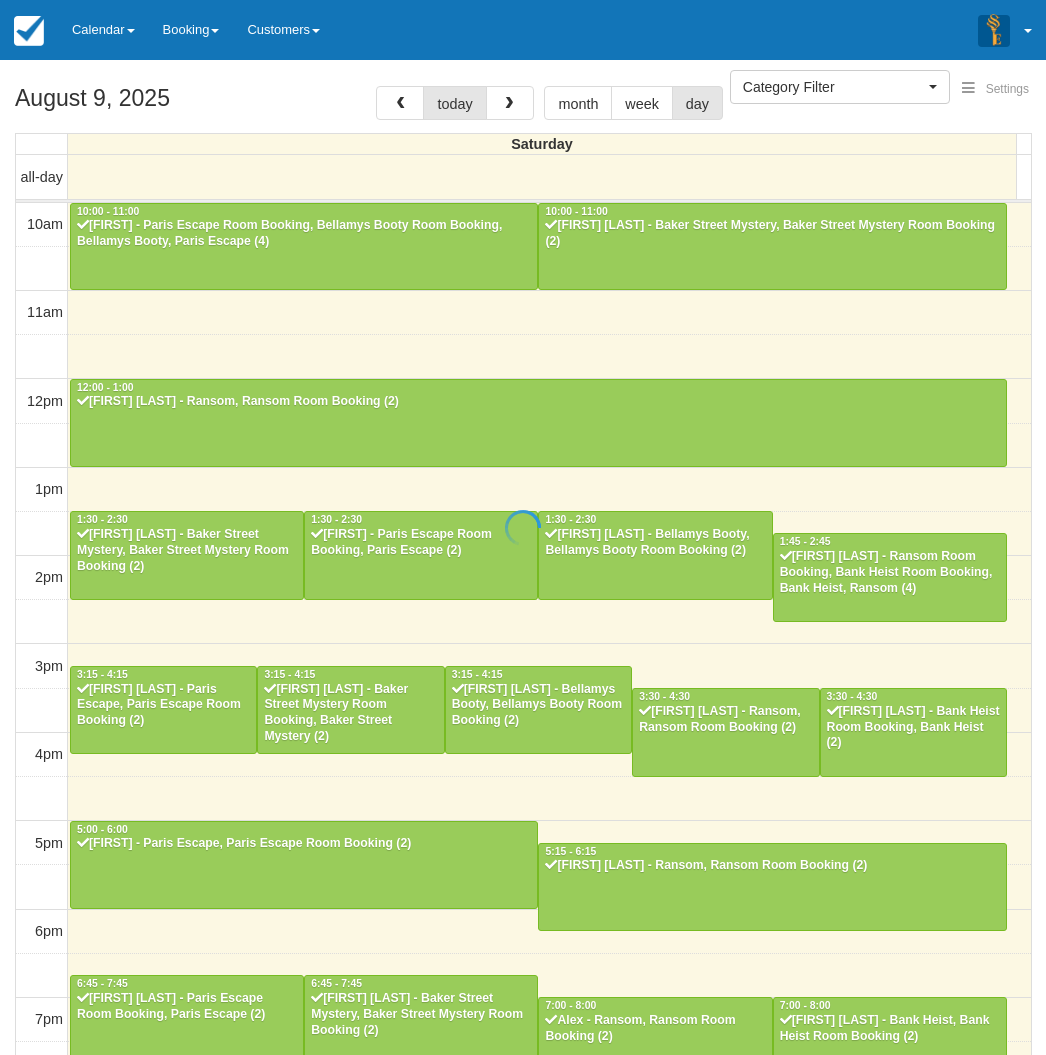 select 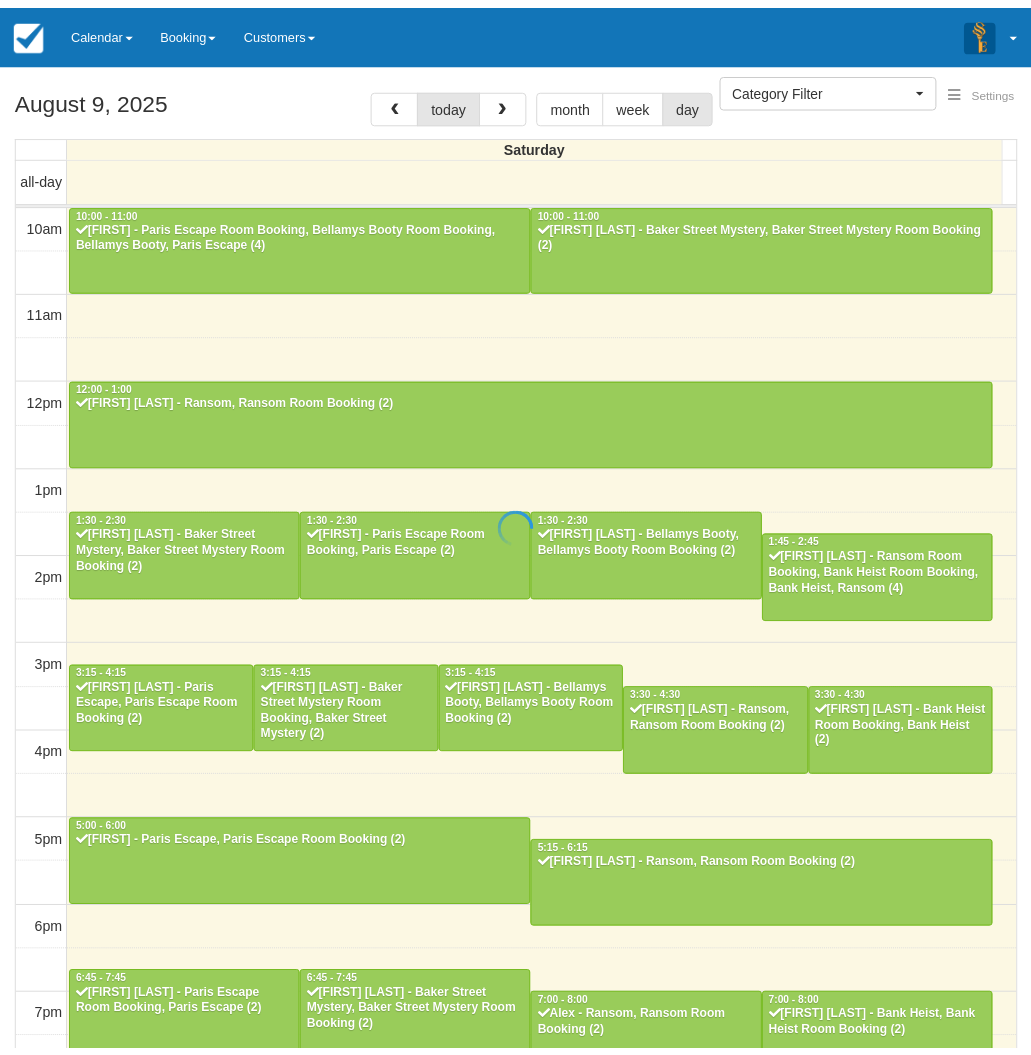 scroll, scrollTop: 0, scrollLeft: 0, axis: both 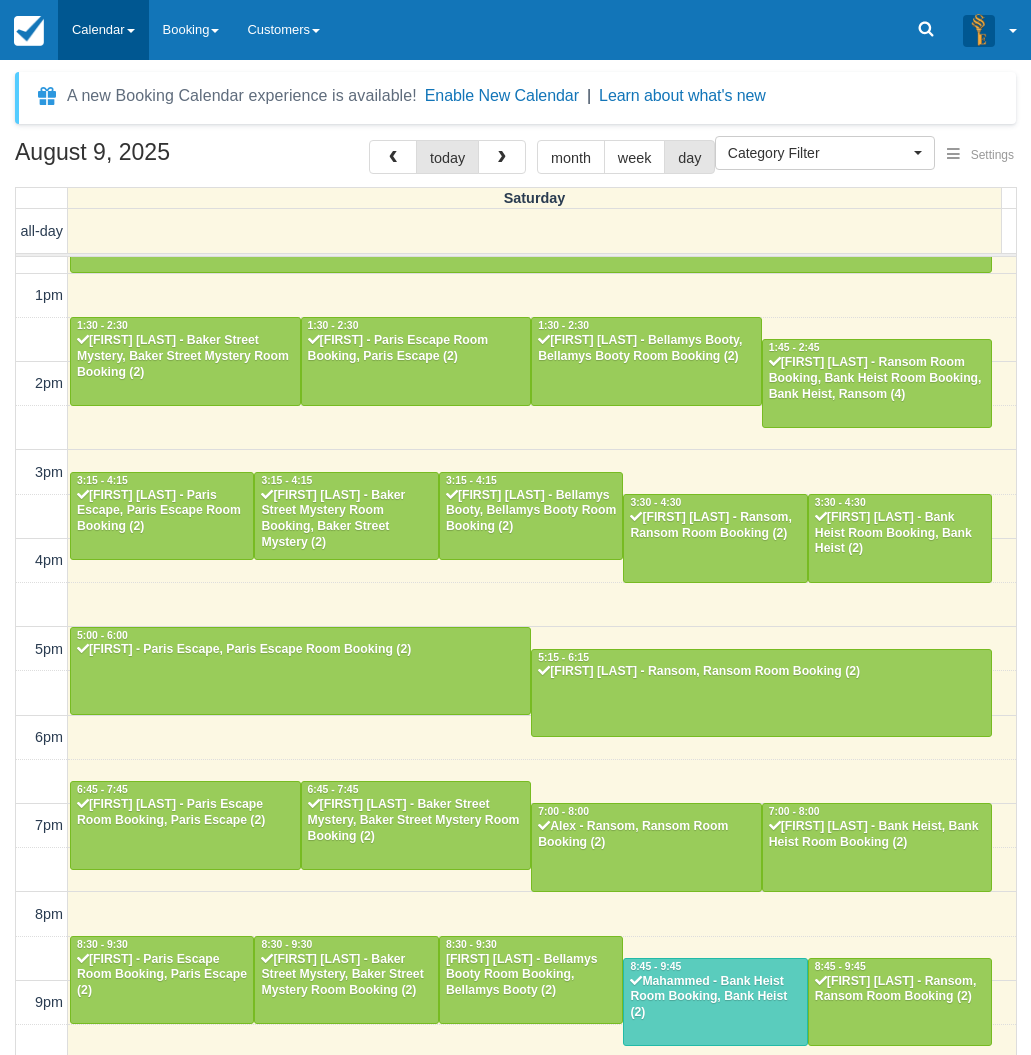 click on "Calendar" at bounding box center [103, 30] 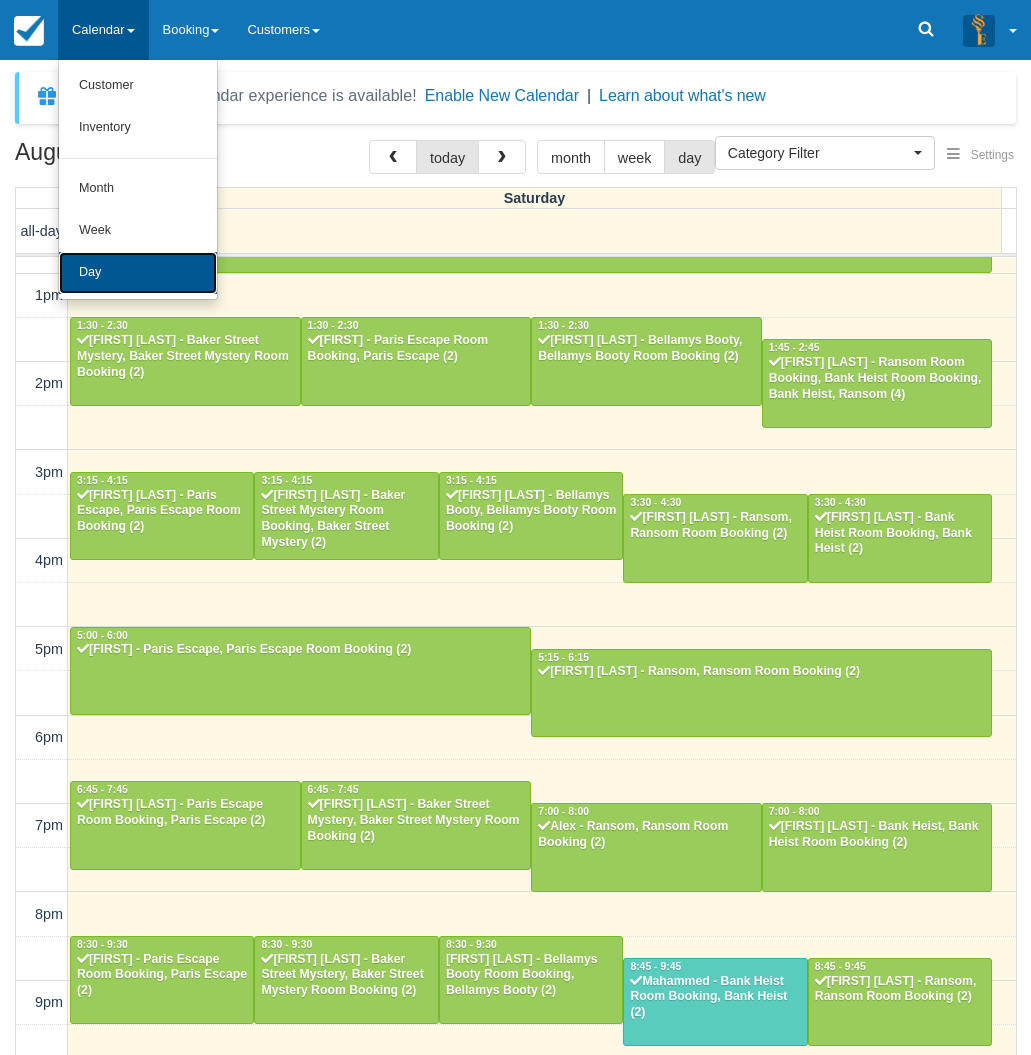 click on "Day" at bounding box center (138, 273) 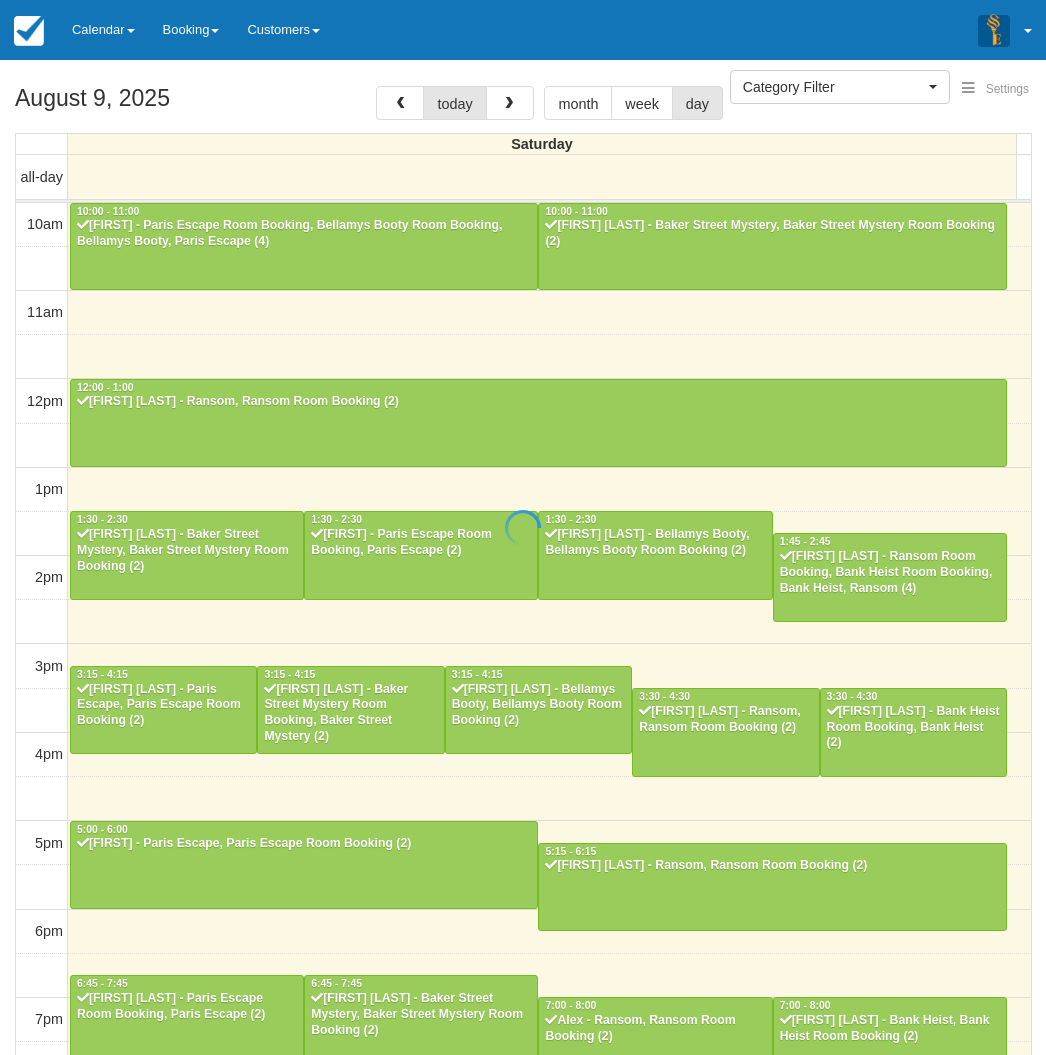 select 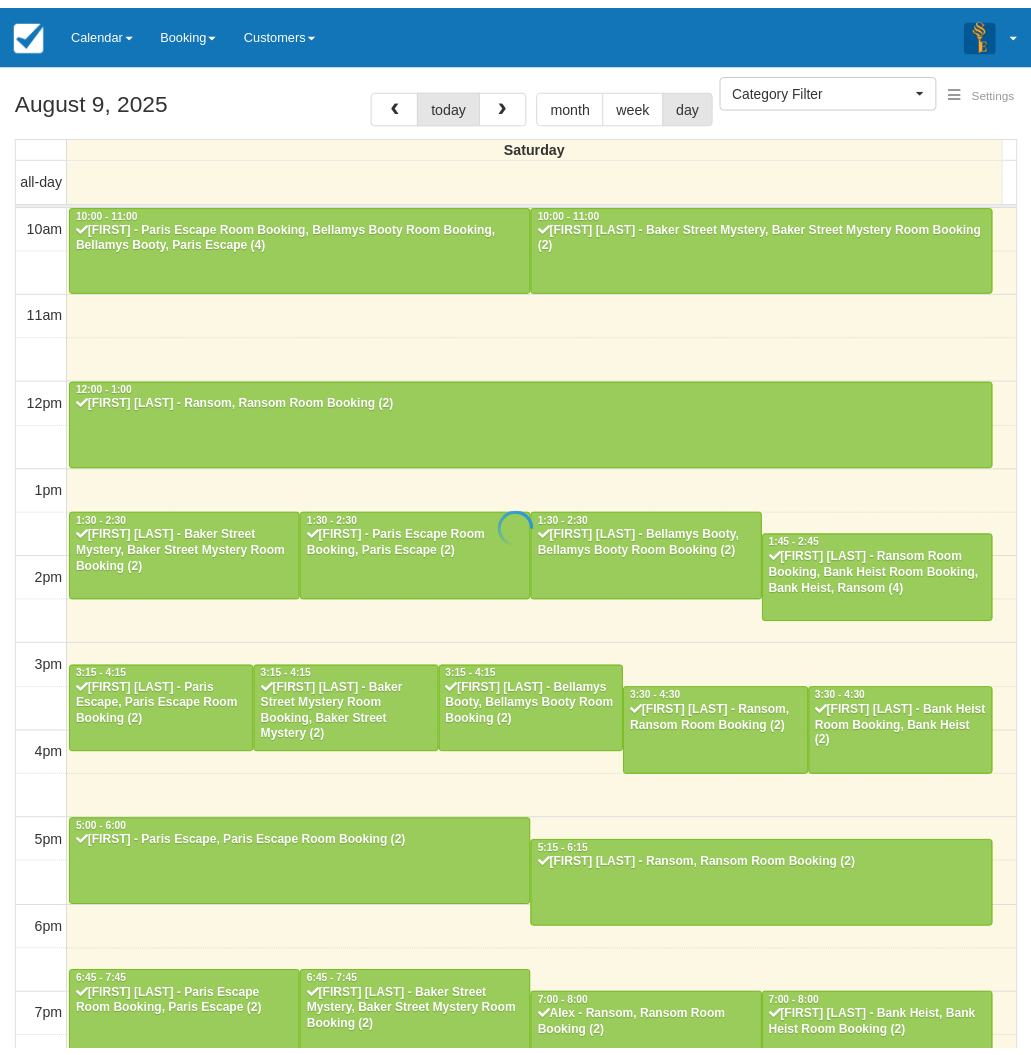 scroll, scrollTop: 0, scrollLeft: 0, axis: both 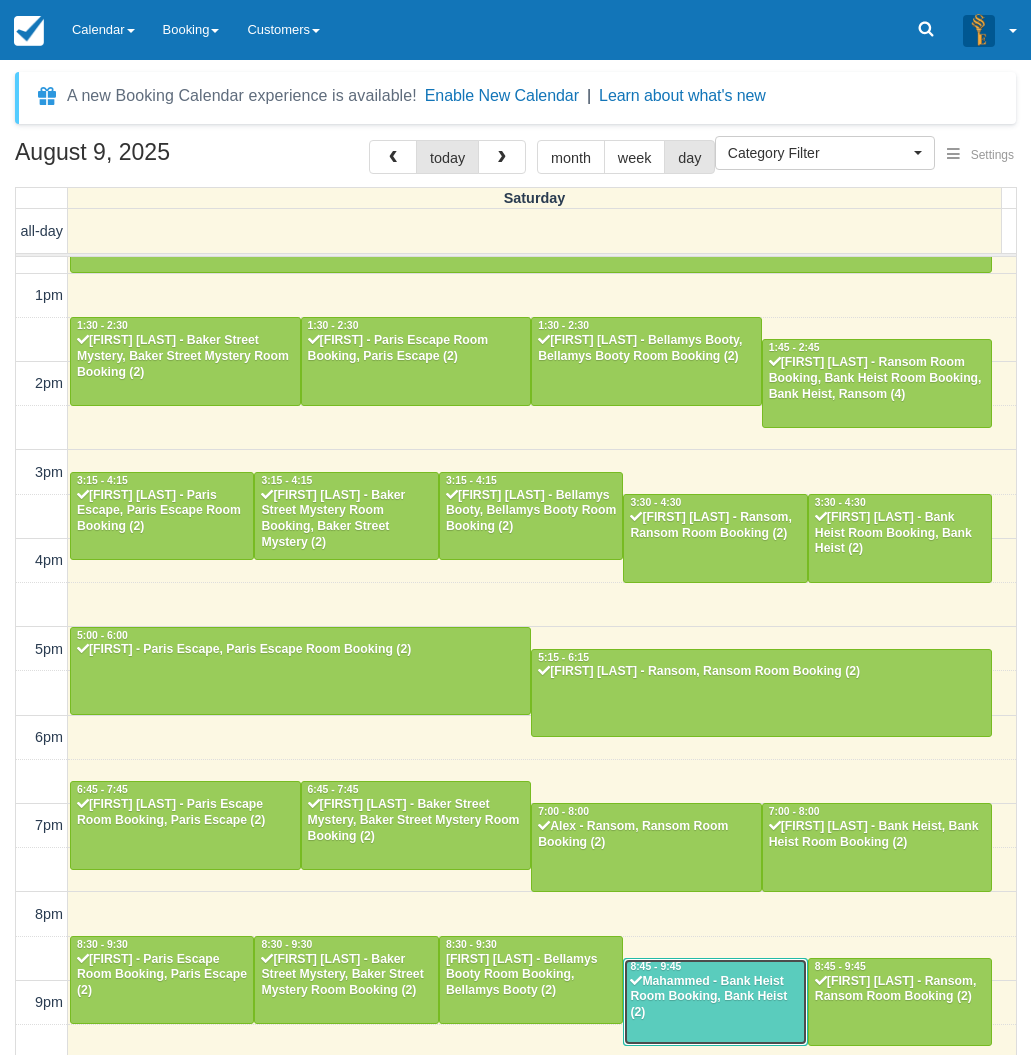 click on "Mahammed - Bank Heist Room Booking, Bank Heist (2)" at bounding box center (715, 998) 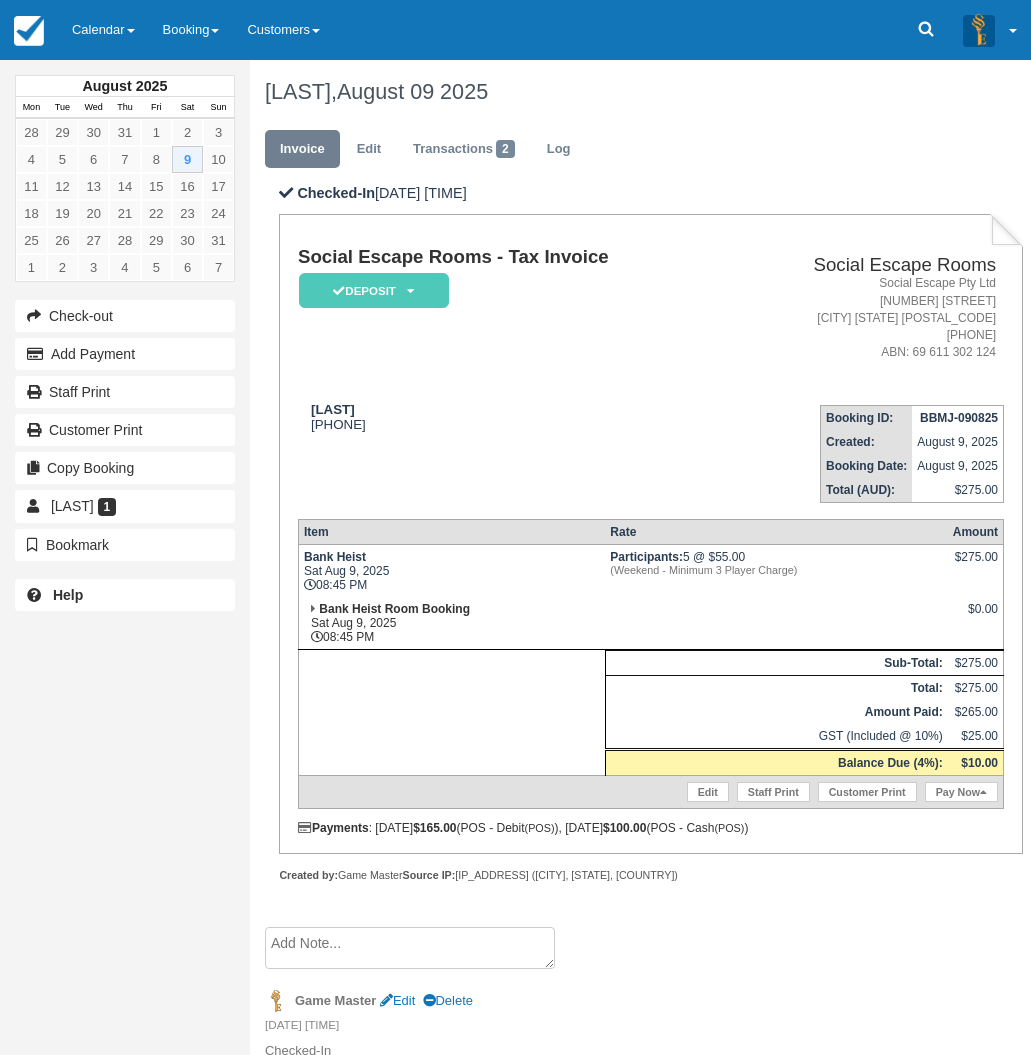 scroll, scrollTop: 0, scrollLeft: 0, axis: both 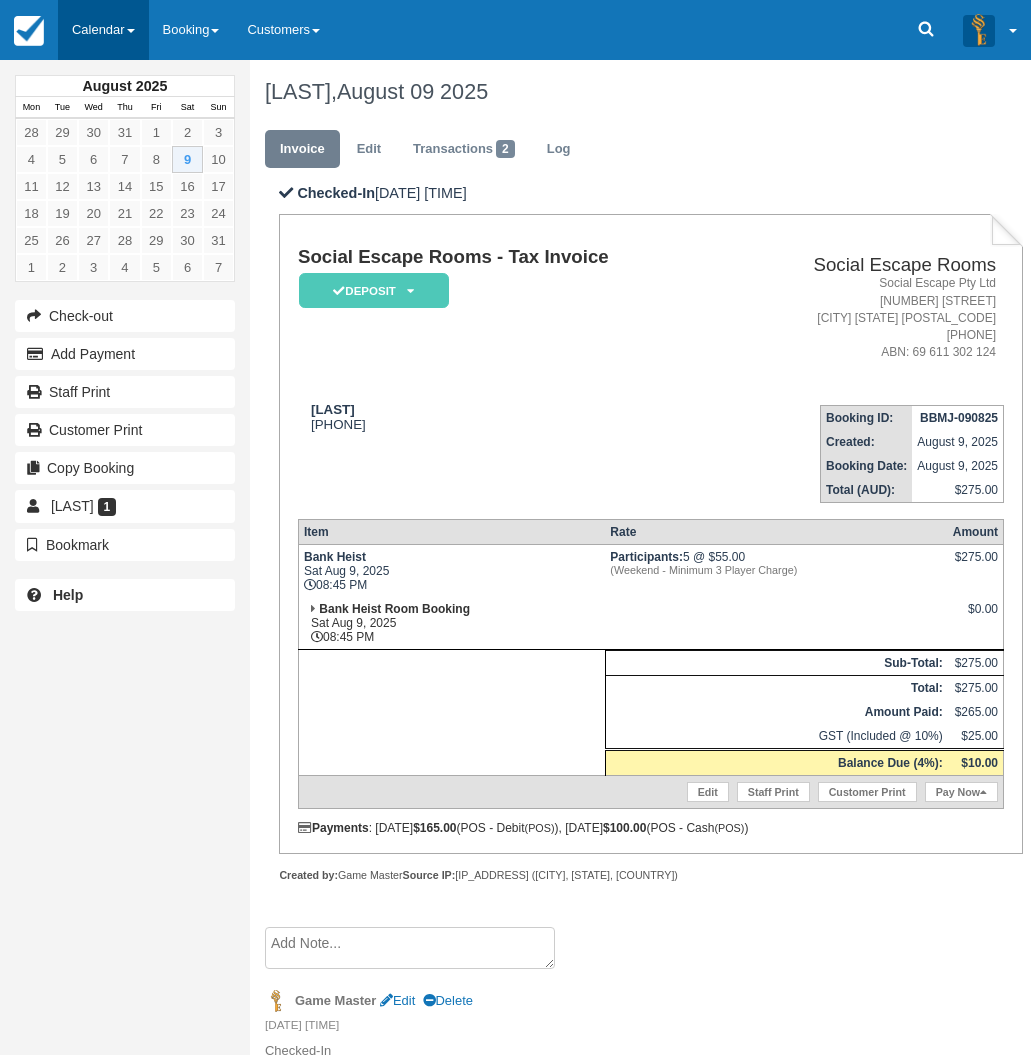 click on "Calendar" at bounding box center [103, 30] 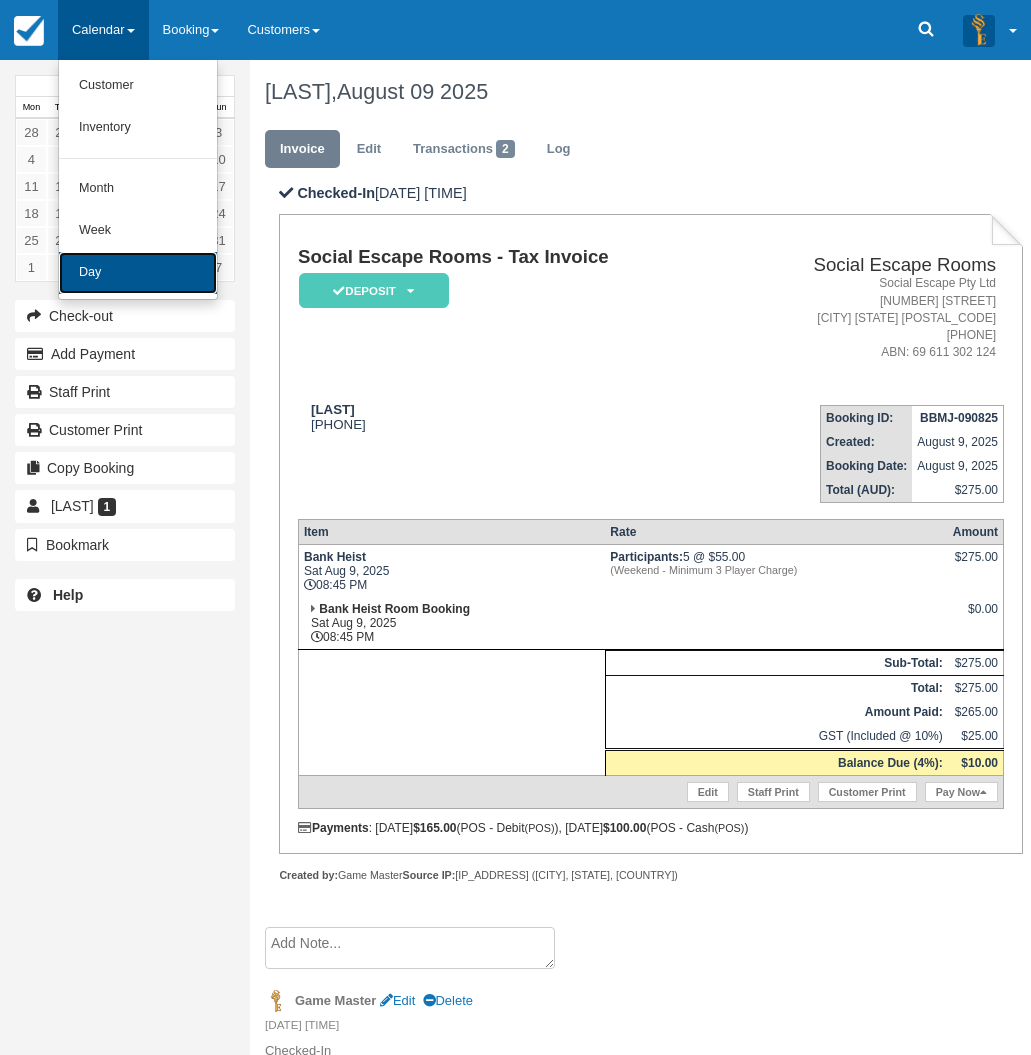 click on "Day" at bounding box center (138, 273) 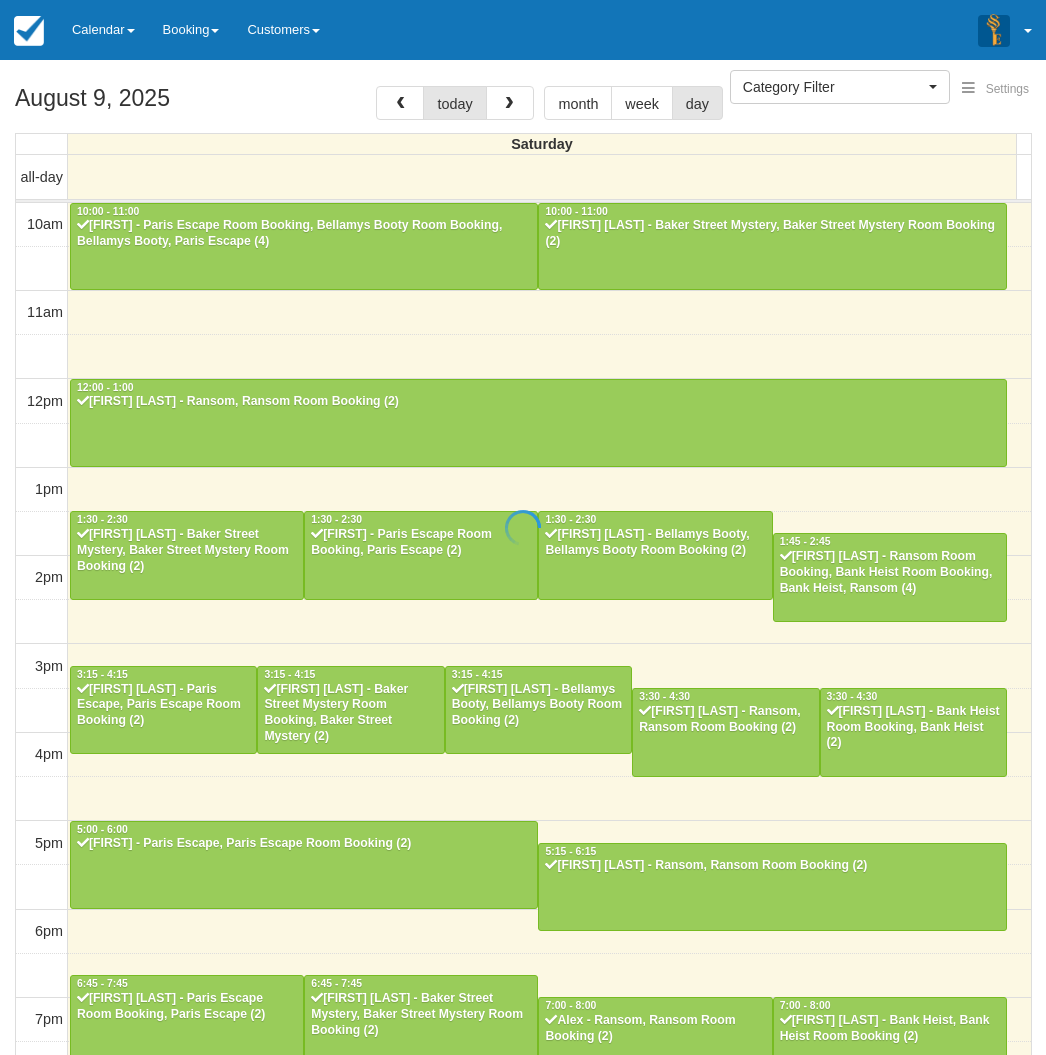 select 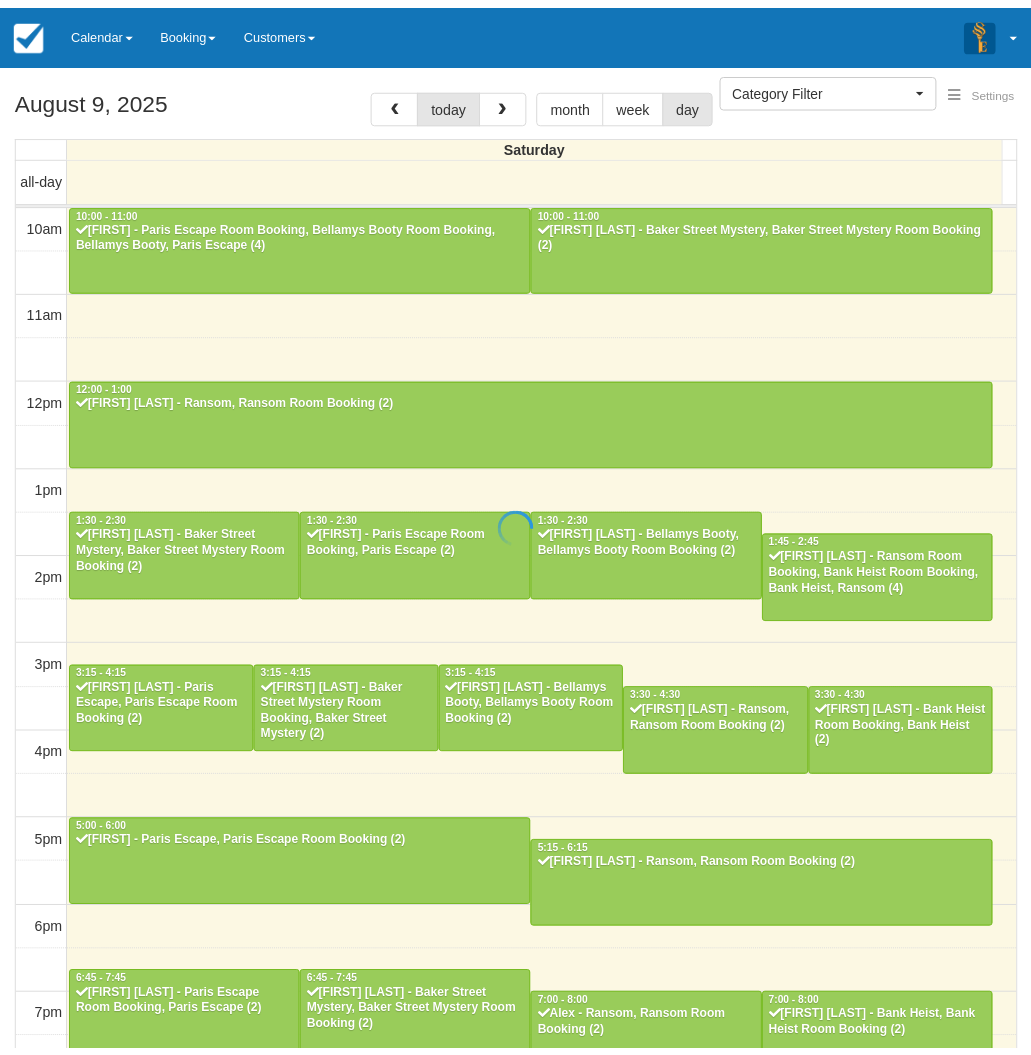 scroll, scrollTop: 0, scrollLeft: 0, axis: both 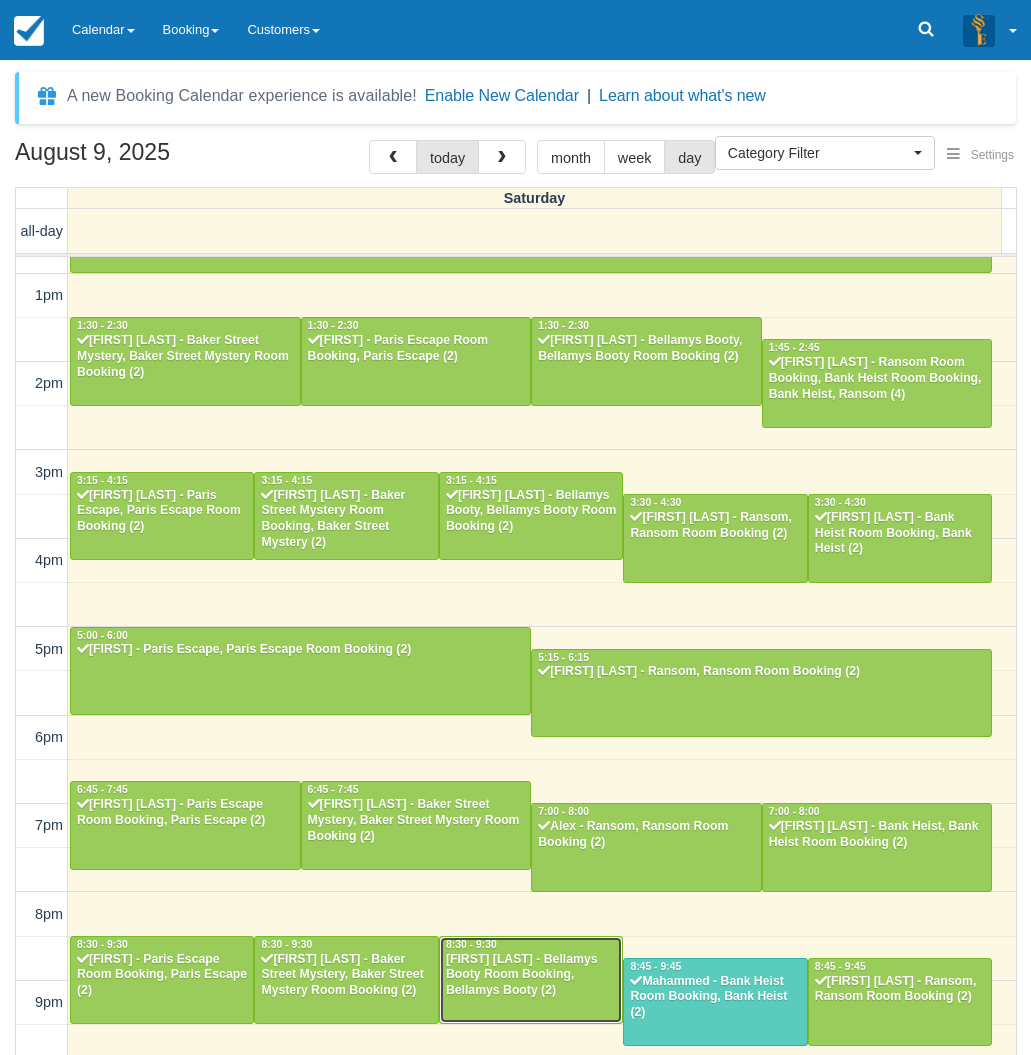 click on "[FIRST] [LAST] - Bellamys Booty Room Booking, Bellamys Booty (2)" at bounding box center (531, 976) 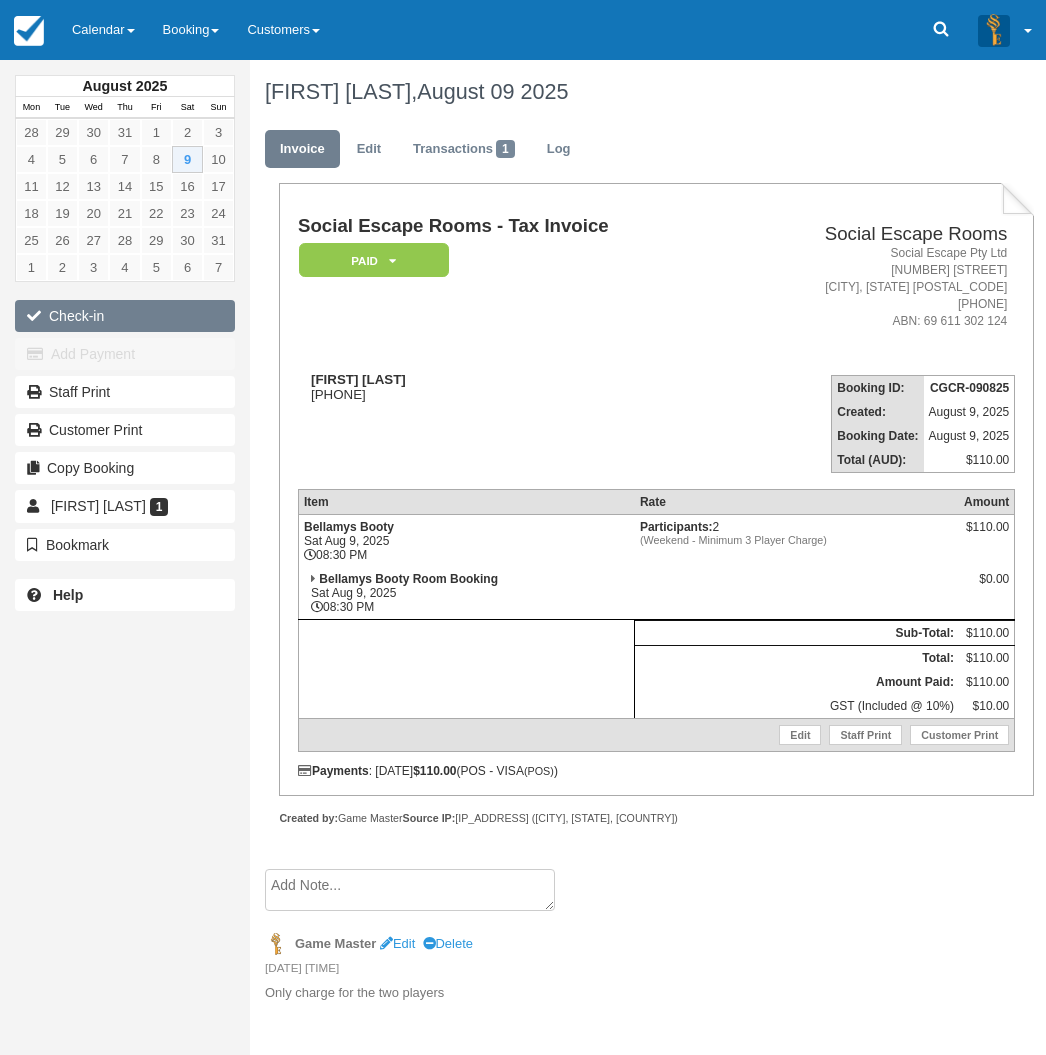 scroll, scrollTop: 0, scrollLeft: 0, axis: both 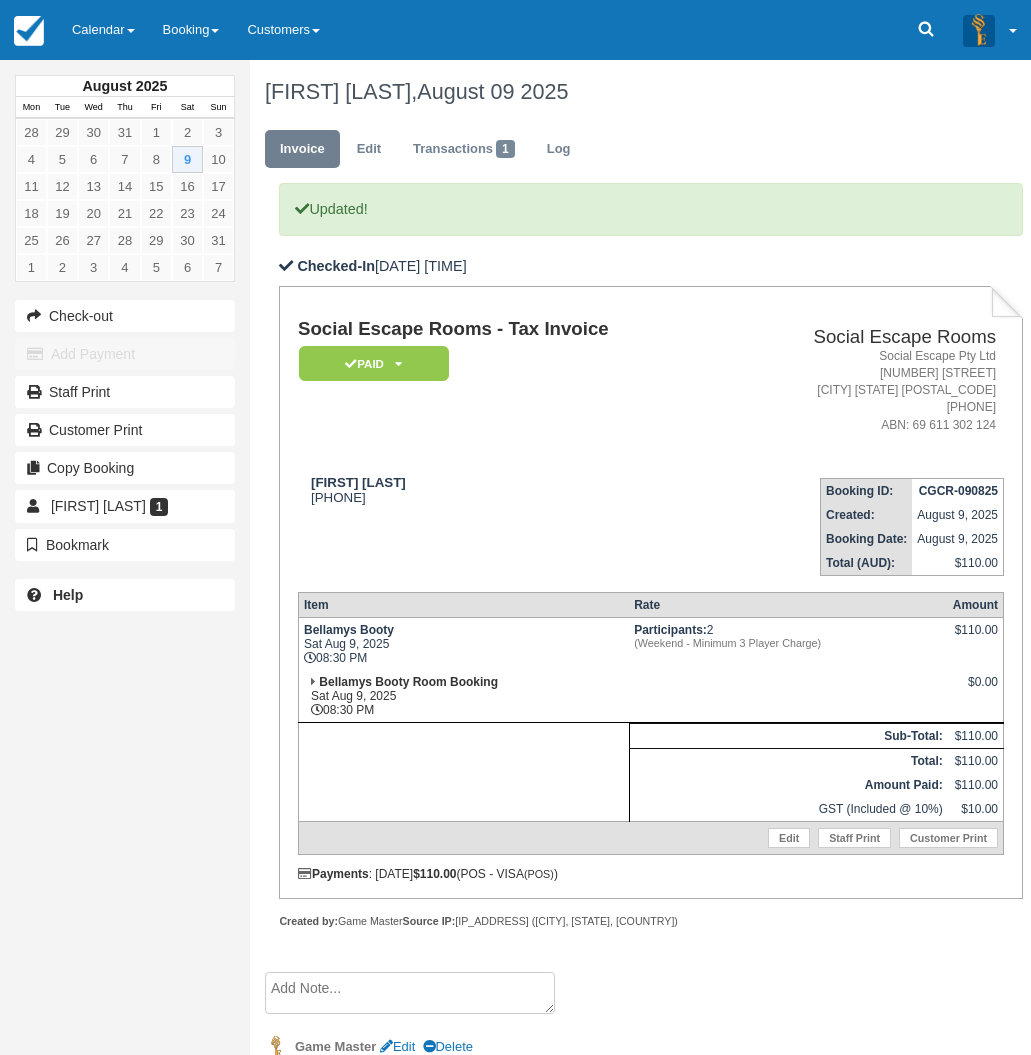 click on "Calendar" at bounding box center (103, 30) 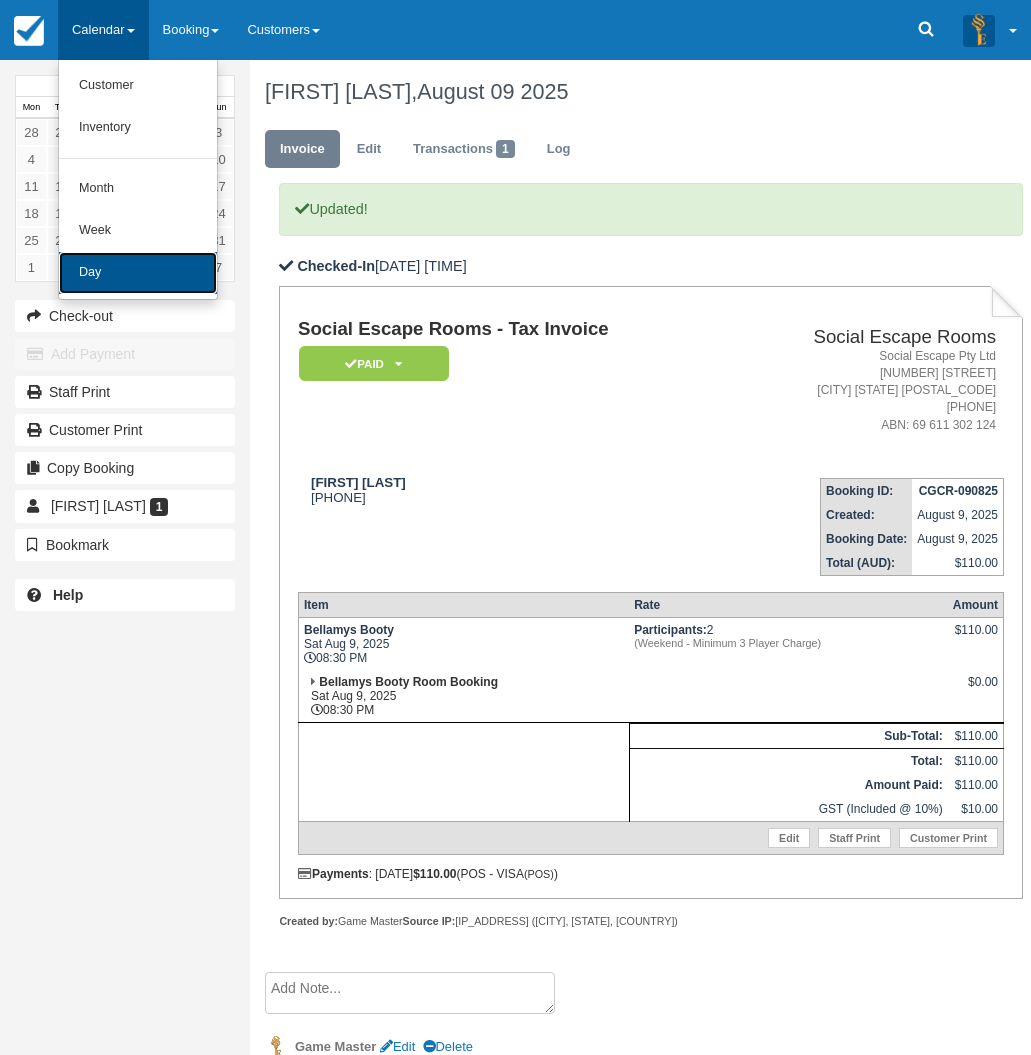 click on "Day" at bounding box center (138, 273) 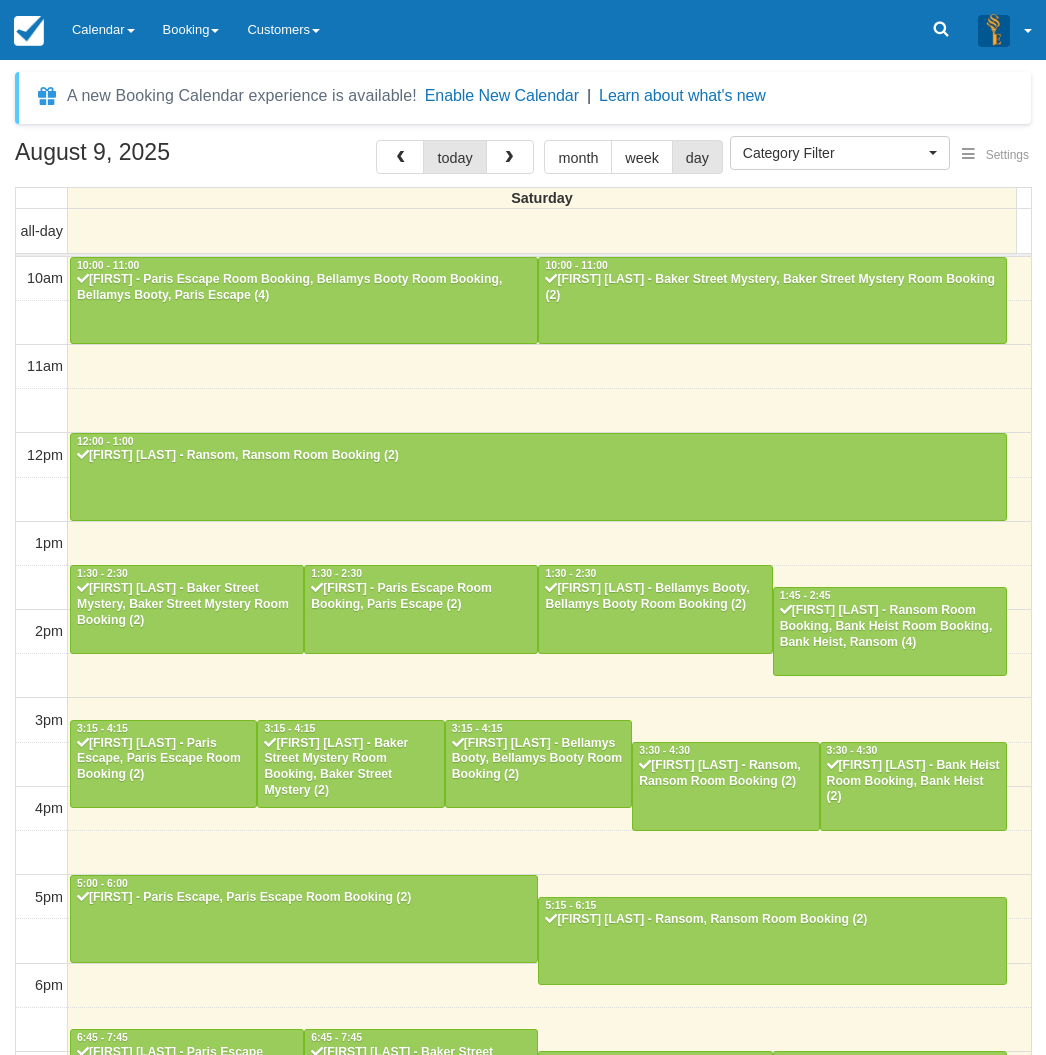 select 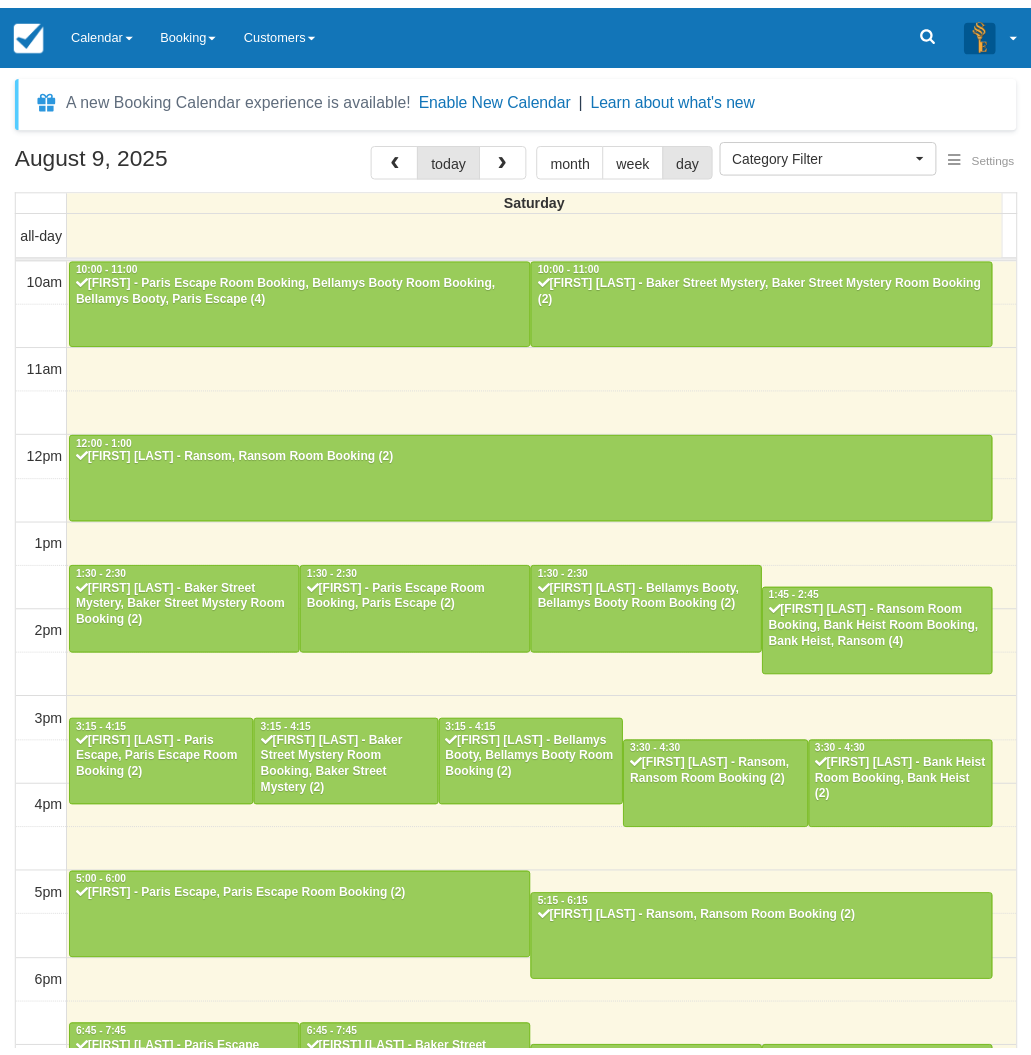 scroll, scrollTop: 0, scrollLeft: 0, axis: both 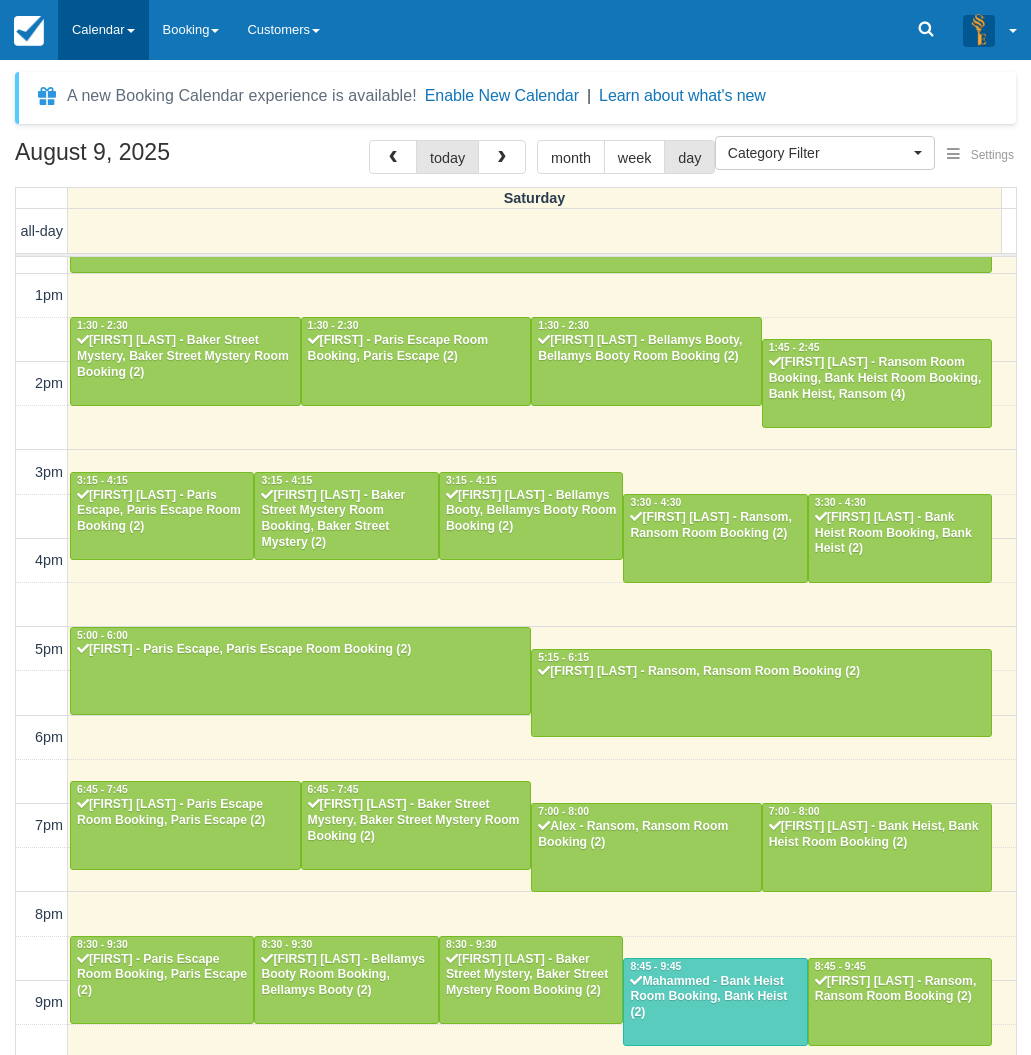 click on "Calendar" at bounding box center [103, 30] 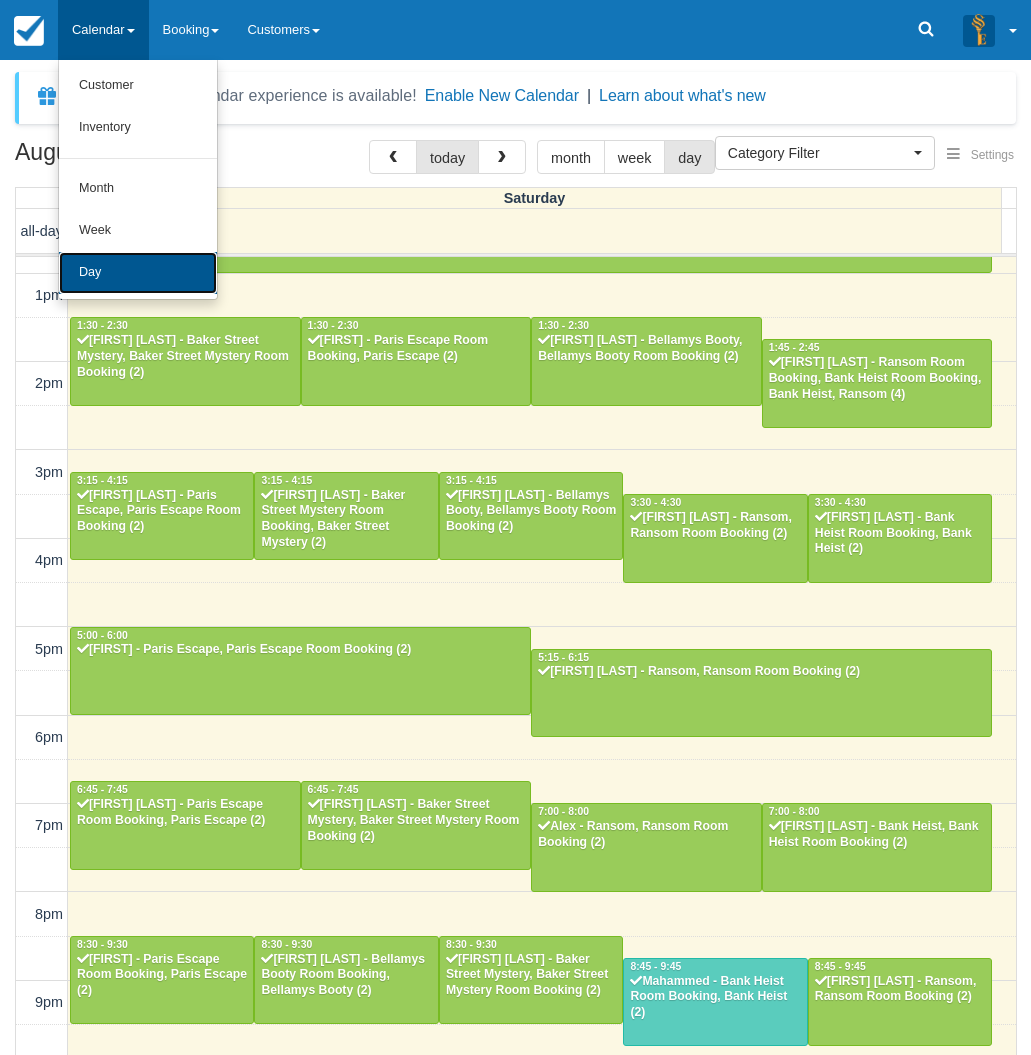 click on "Day" at bounding box center [138, 273] 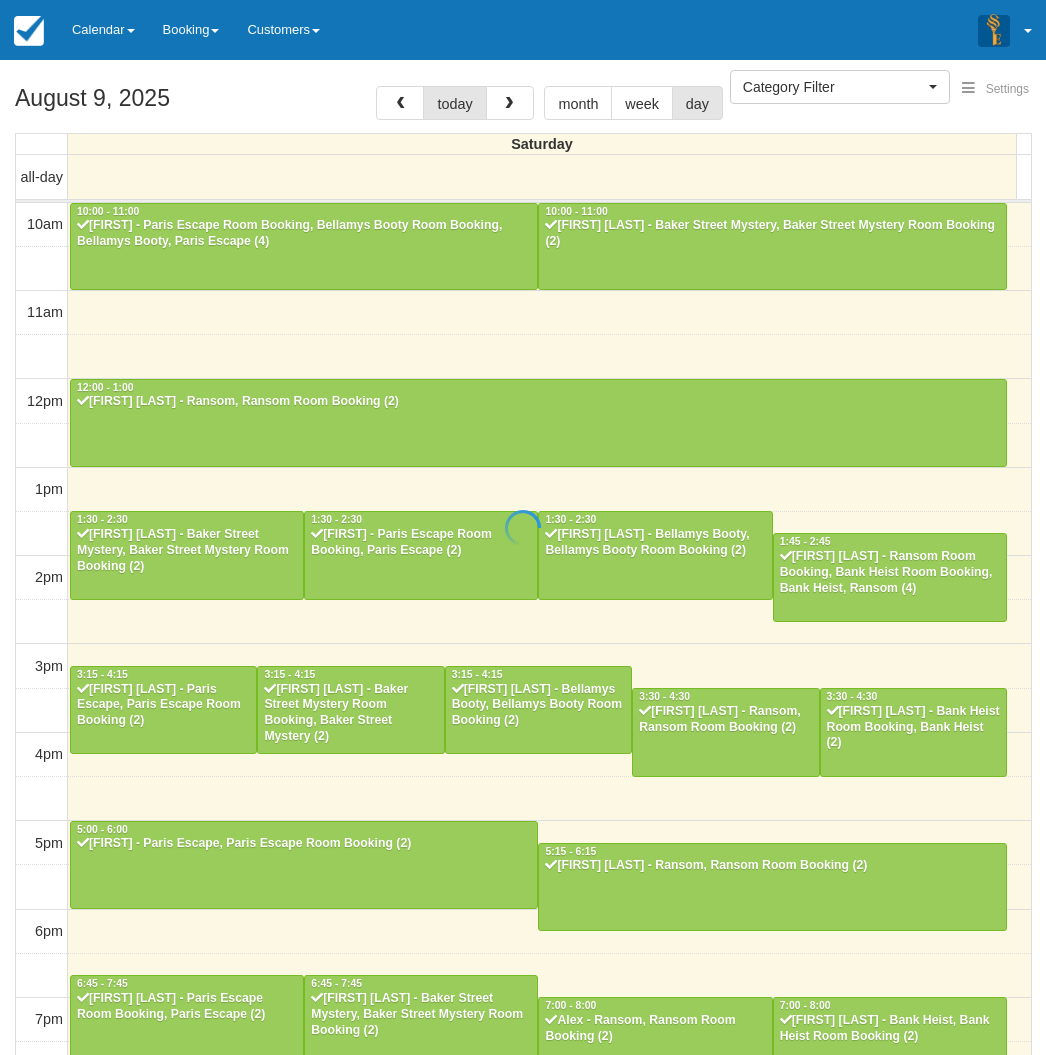 select 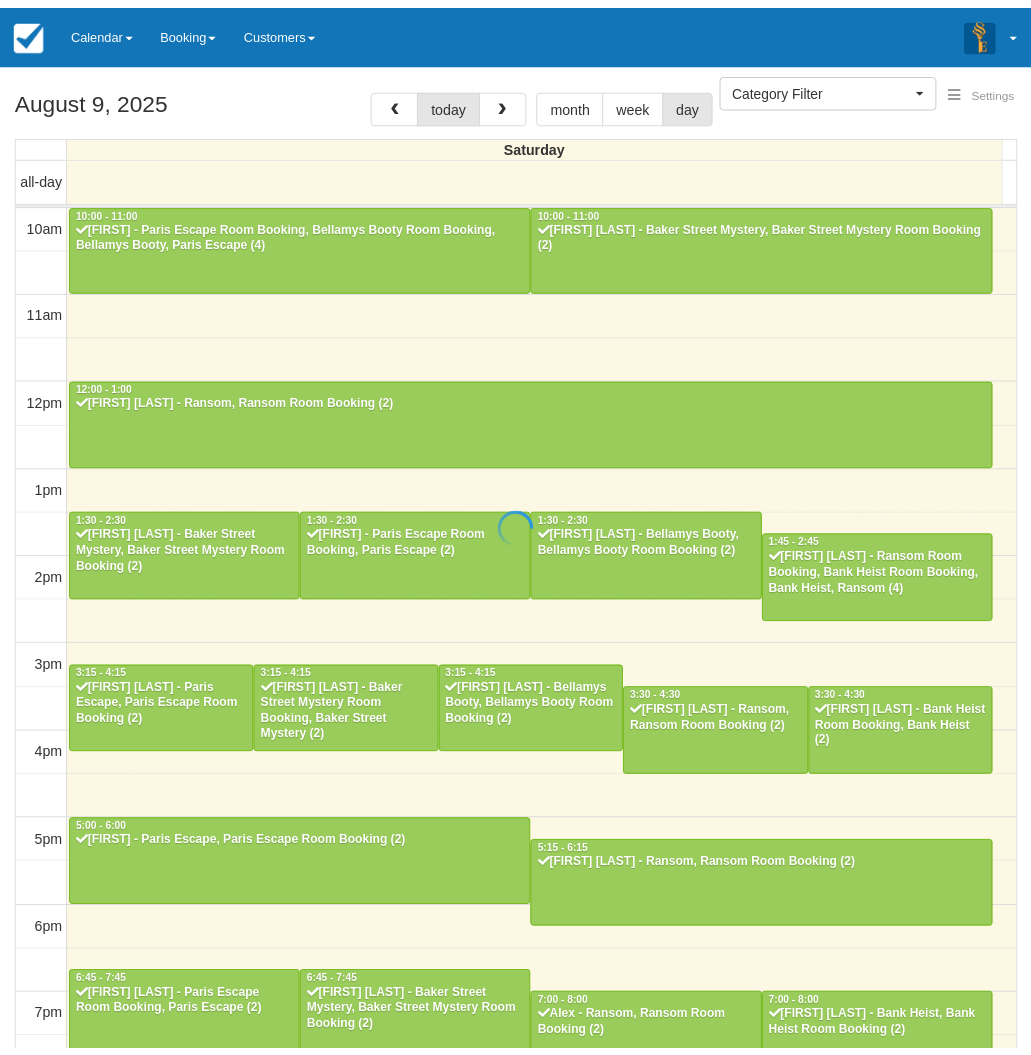 scroll, scrollTop: 0, scrollLeft: 0, axis: both 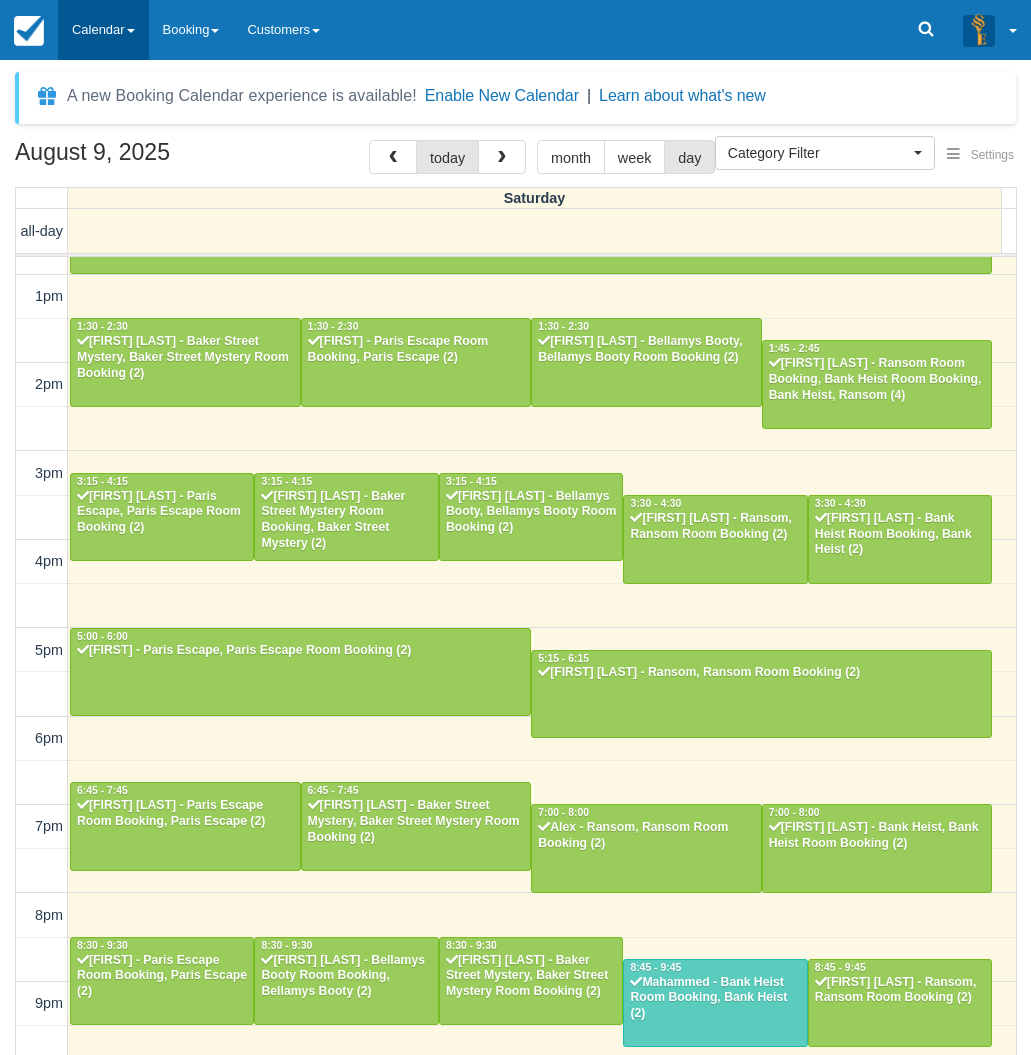 click on "Calendar" at bounding box center (103, 30) 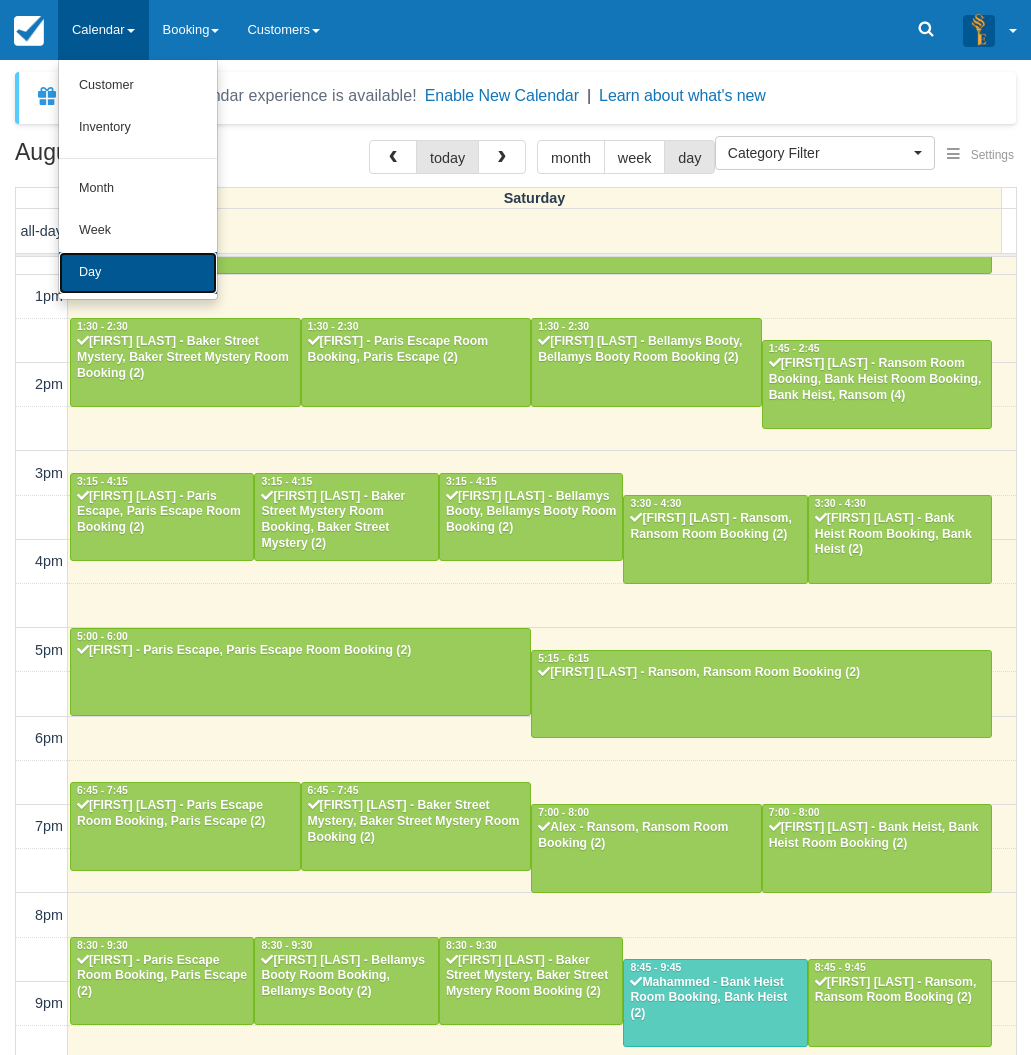 click on "Day" at bounding box center (138, 273) 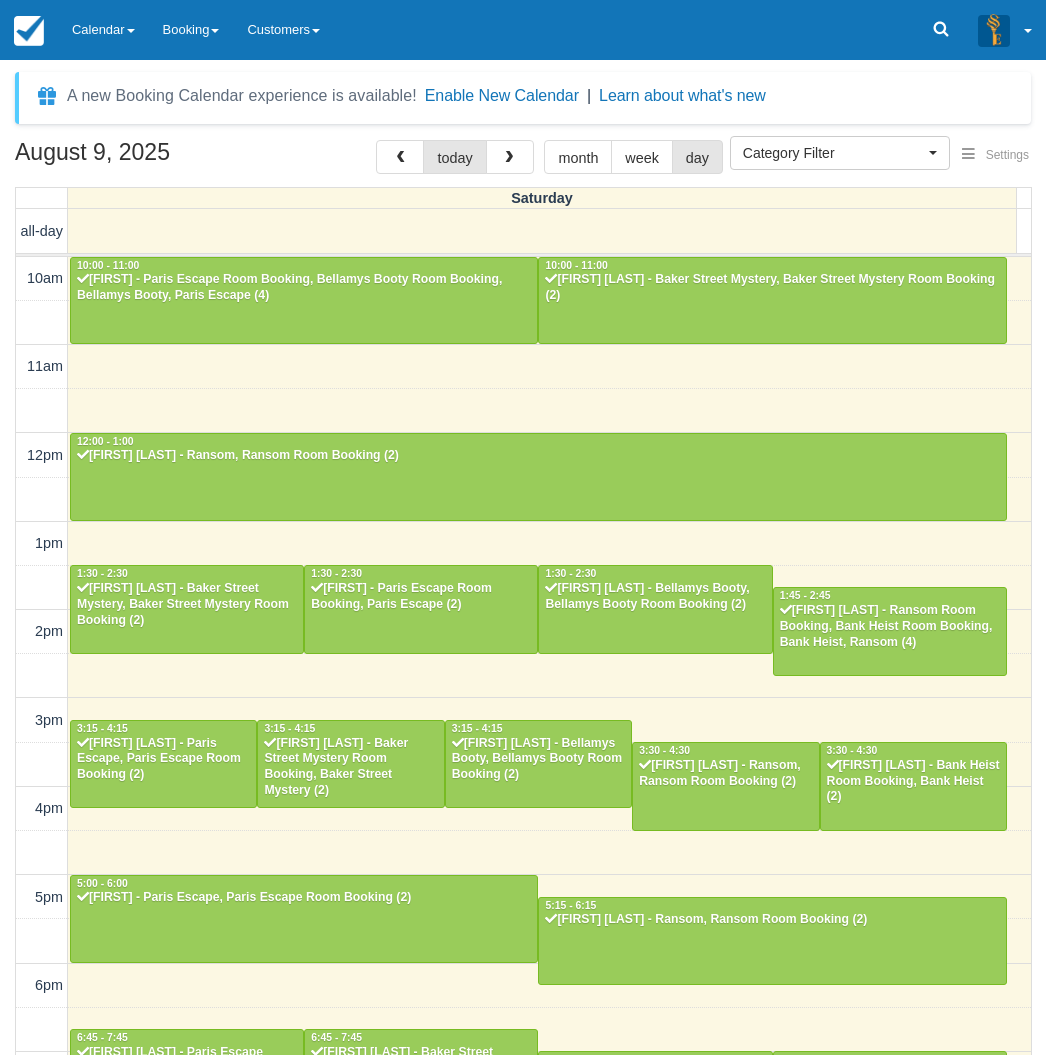 select 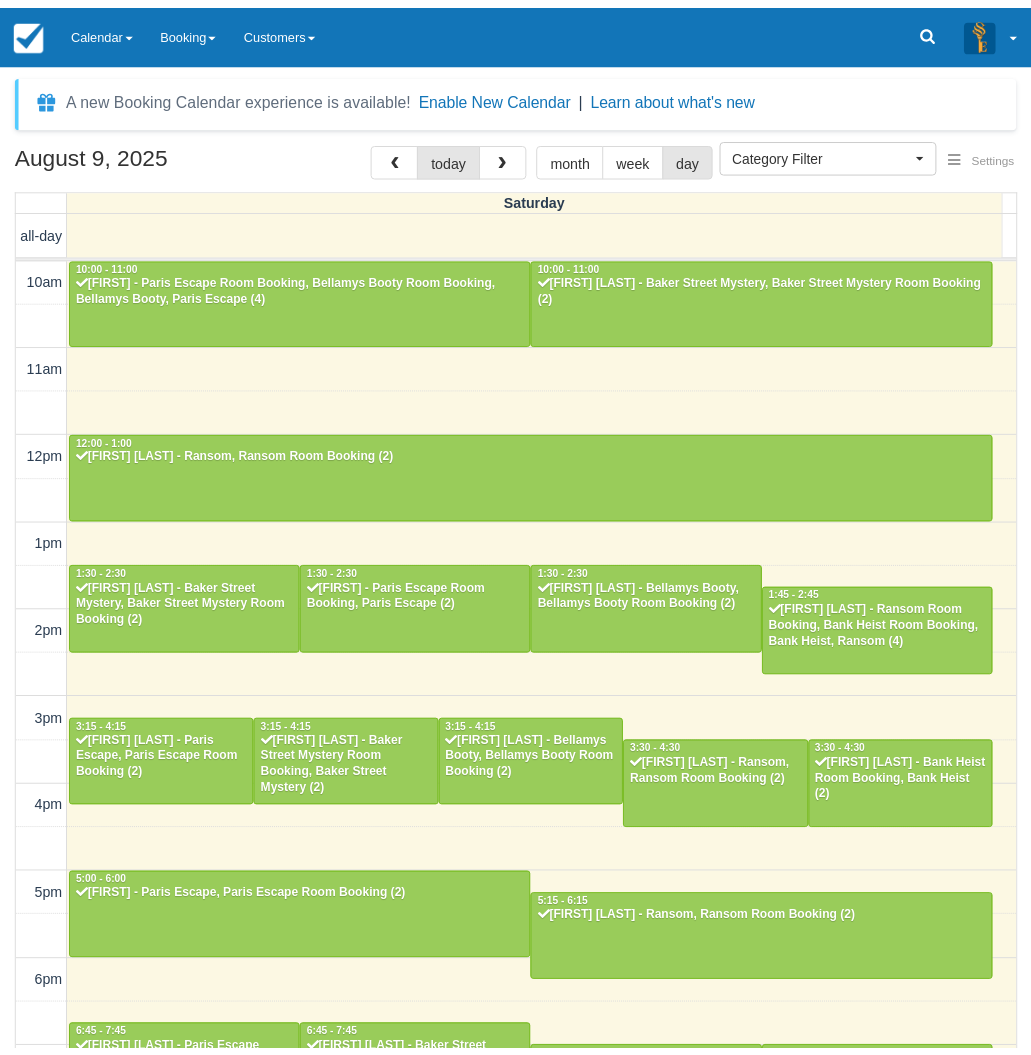scroll, scrollTop: 0, scrollLeft: 0, axis: both 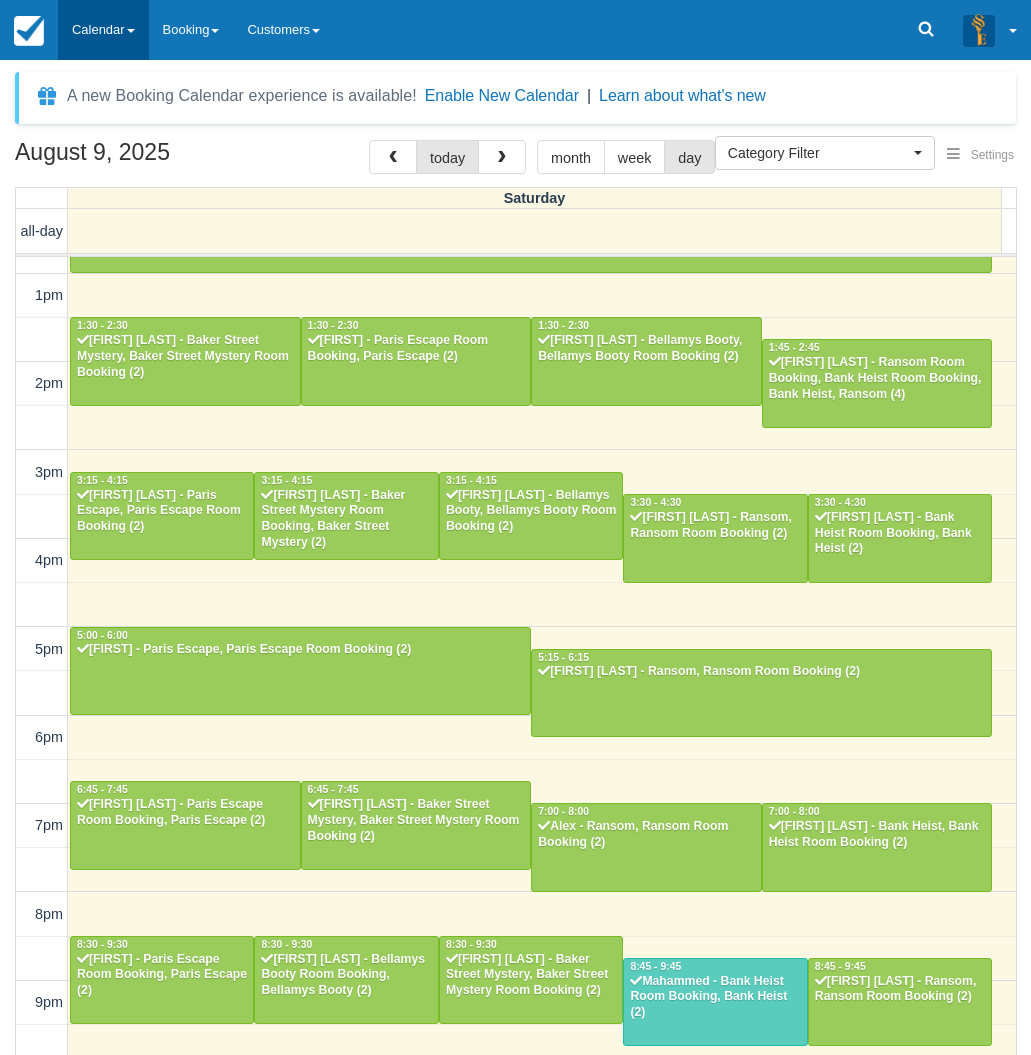 click on "Calendar" at bounding box center (103, 30) 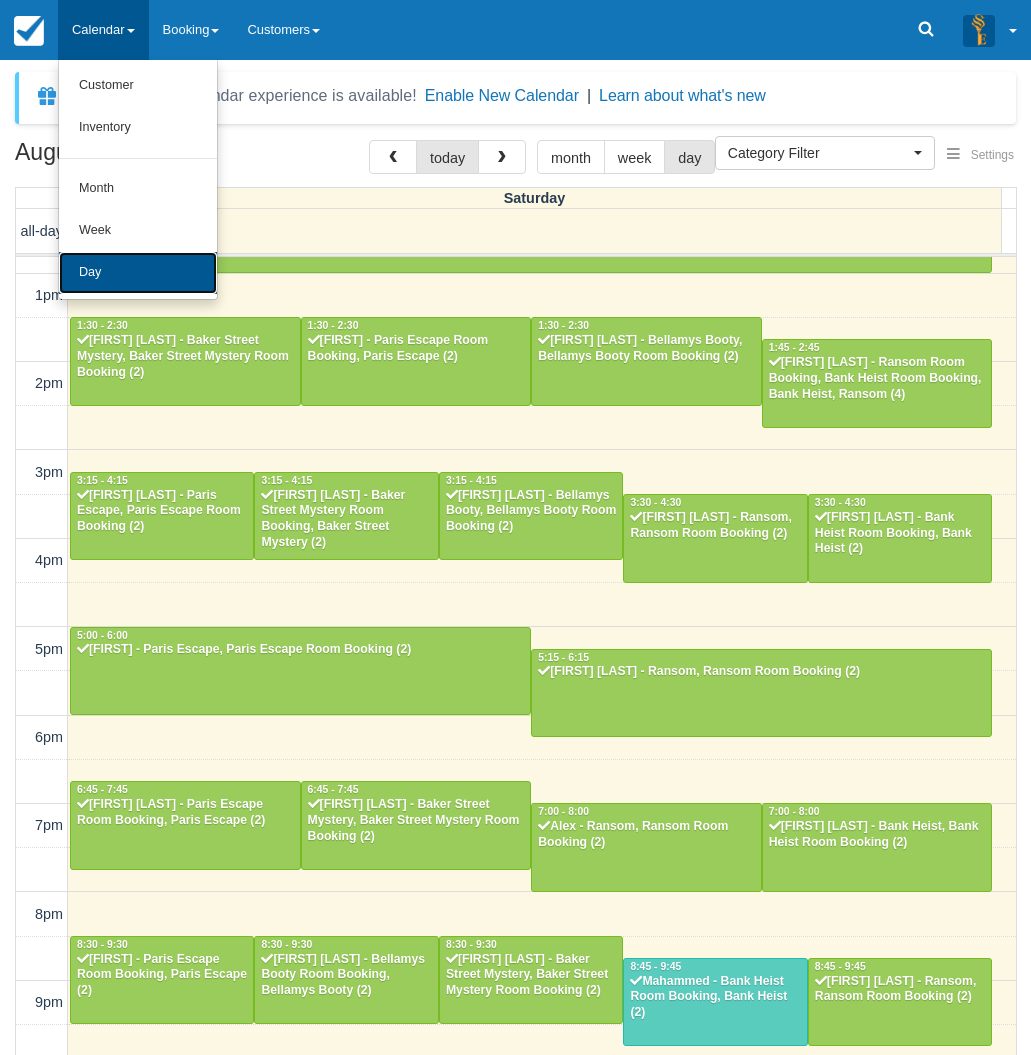 click on "Day" at bounding box center (138, 273) 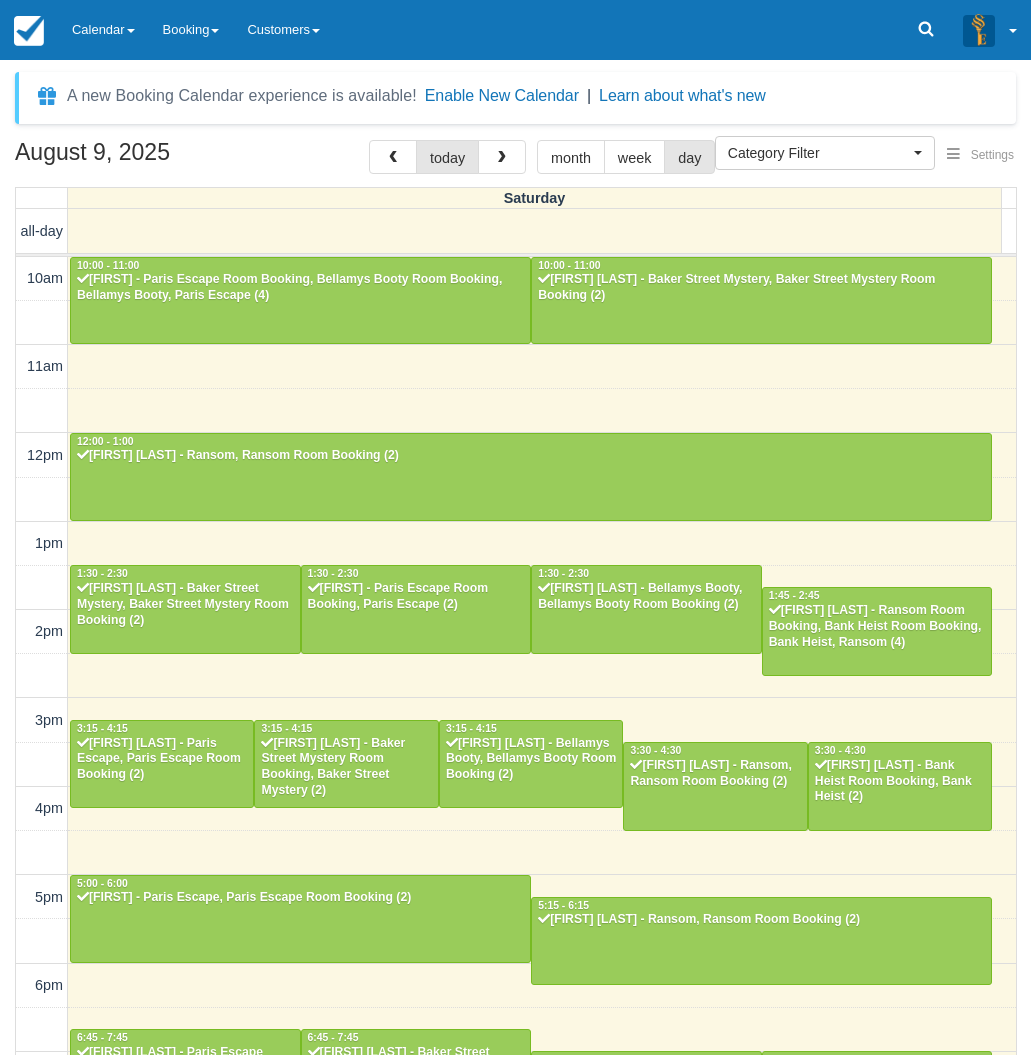 select 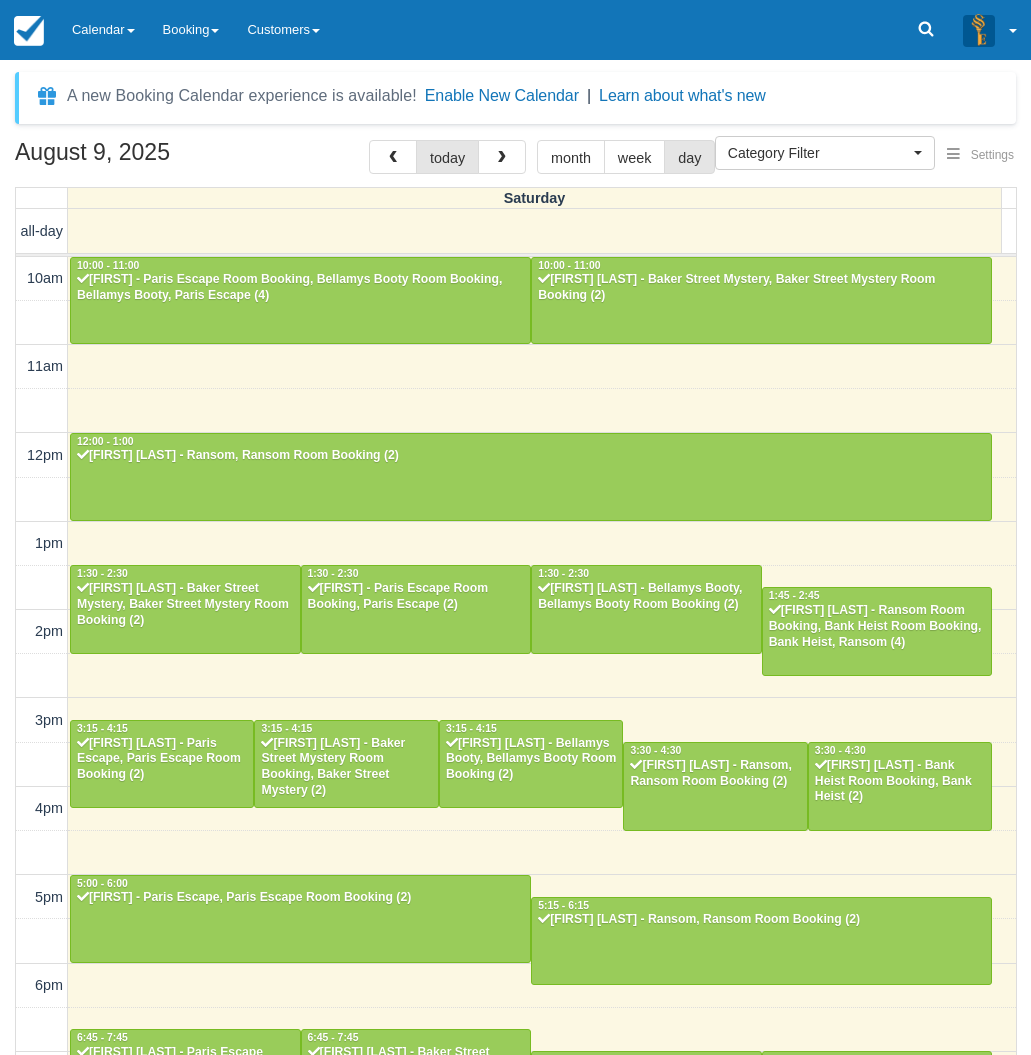 scroll, scrollTop: 0, scrollLeft: 0, axis: both 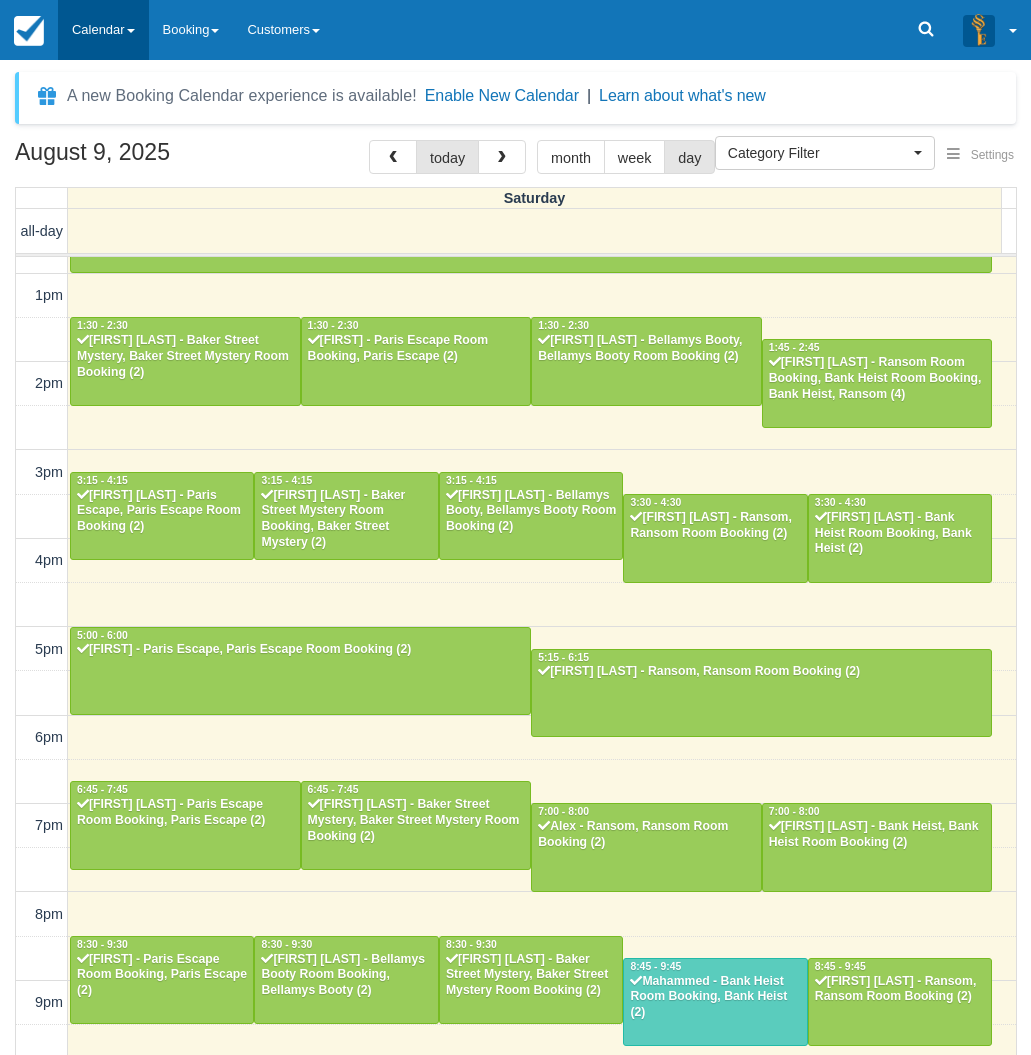 click on "Calendar" at bounding box center [103, 30] 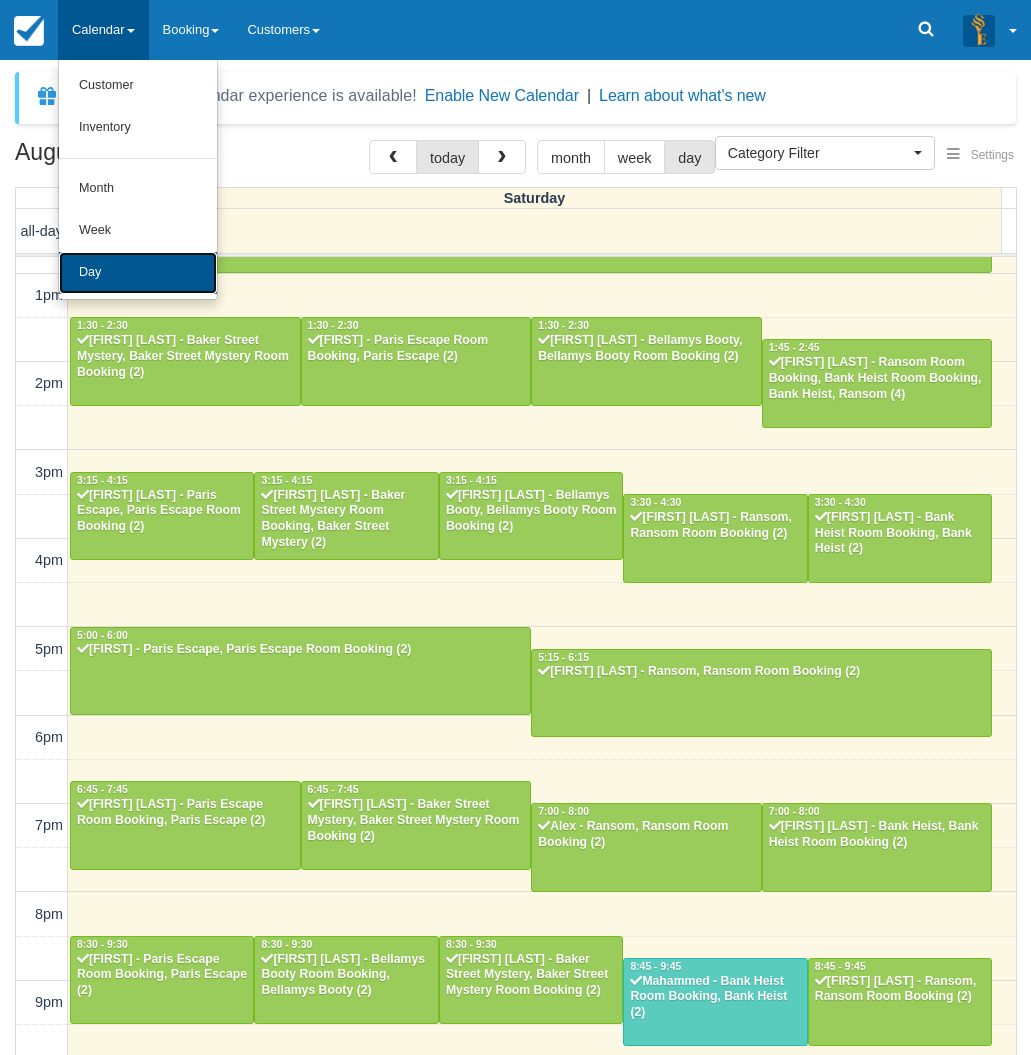 click on "Day" at bounding box center [138, 273] 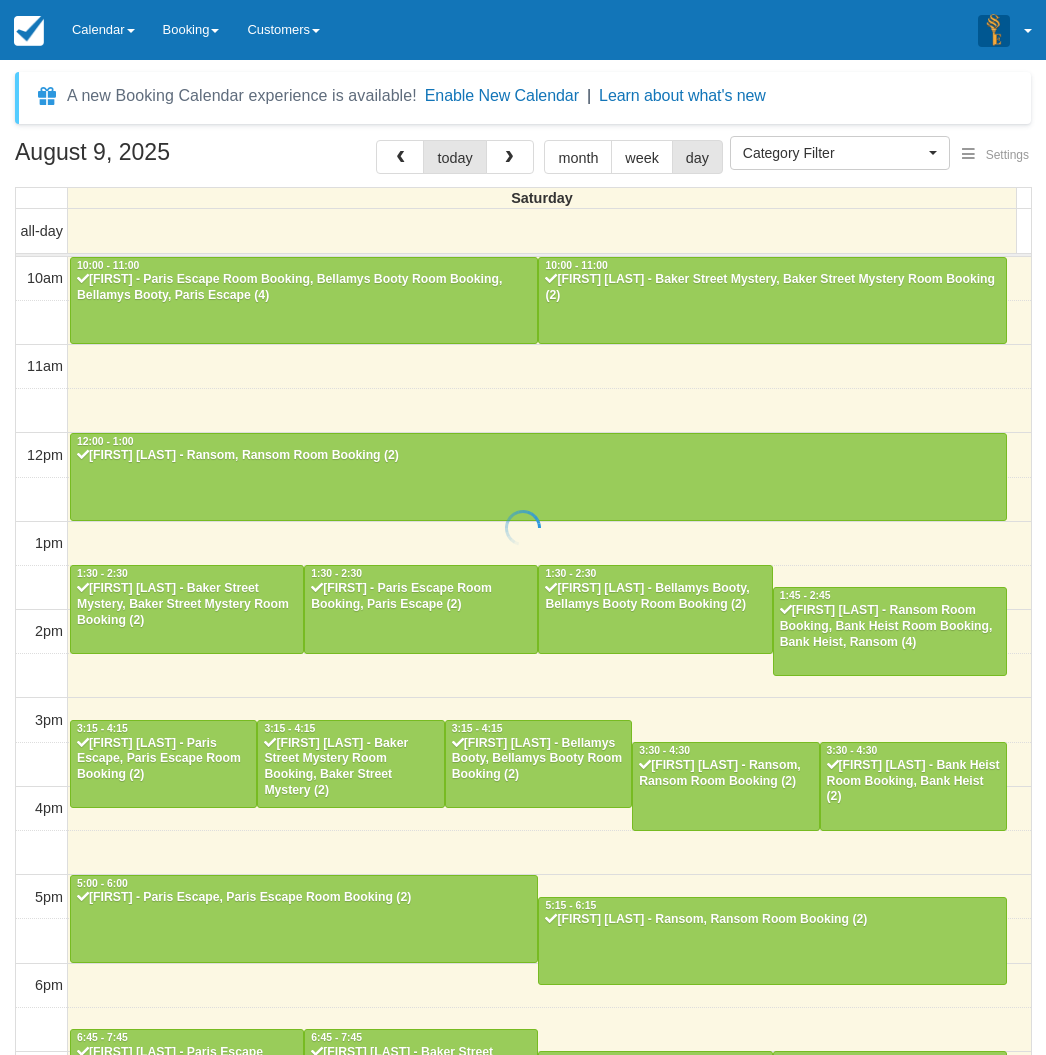 select 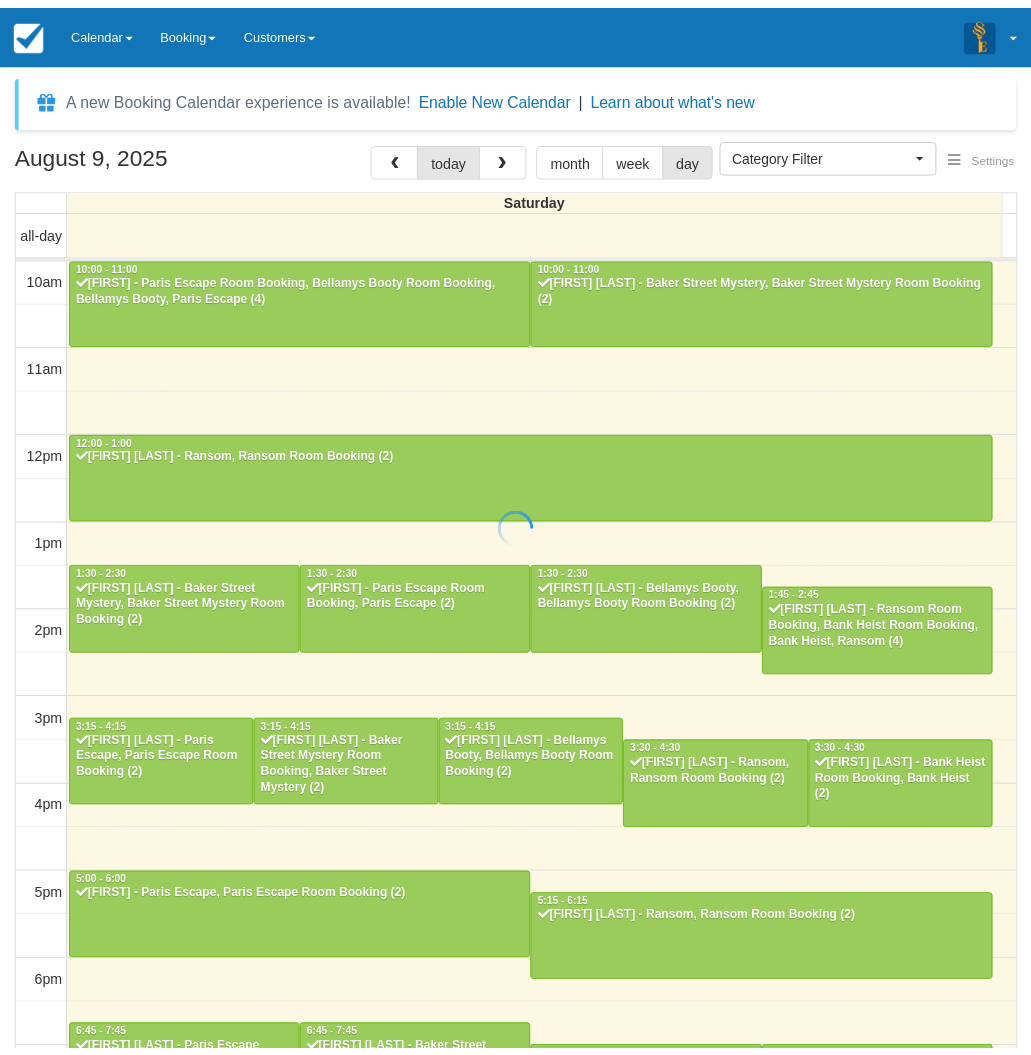 scroll, scrollTop: 0, scrollLeft: 0, axis: both 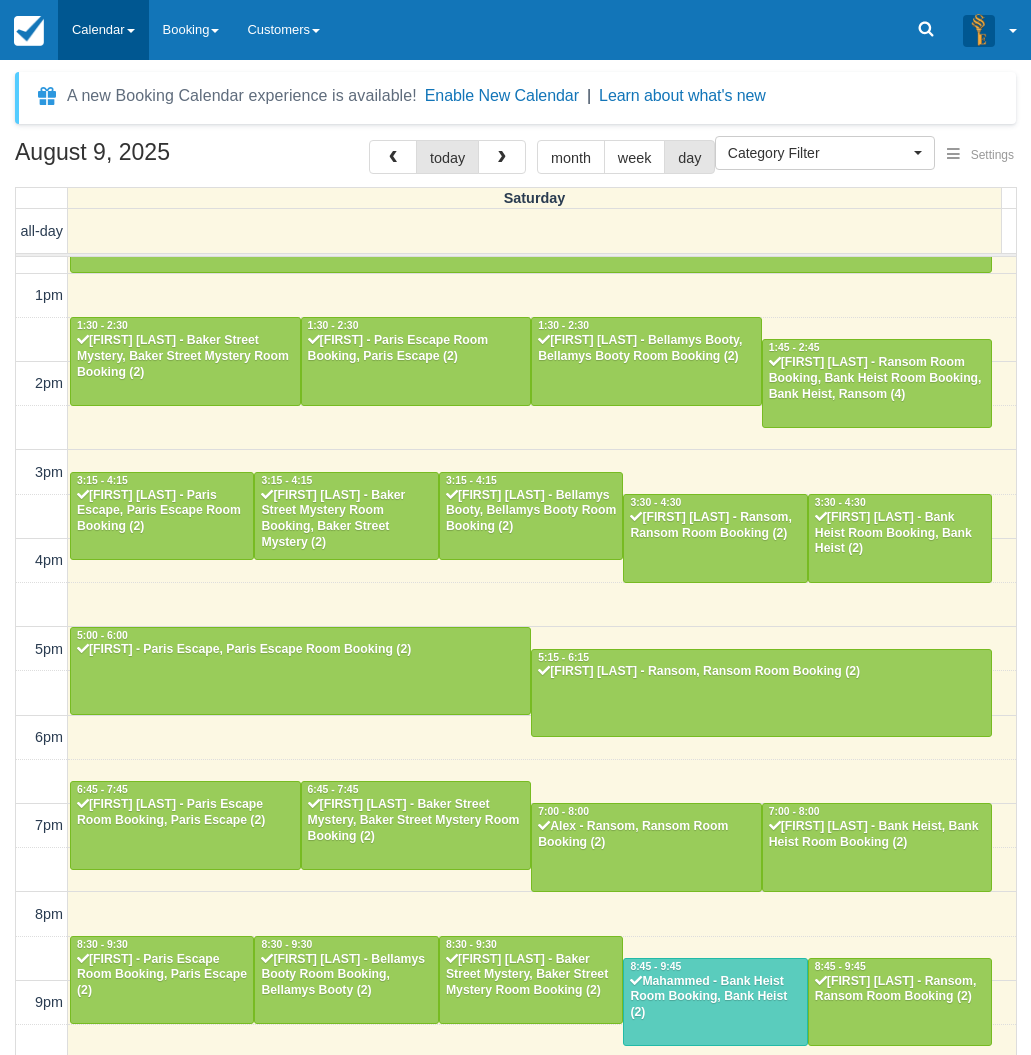 click on "Calendar" at bounding box center (103, 30) 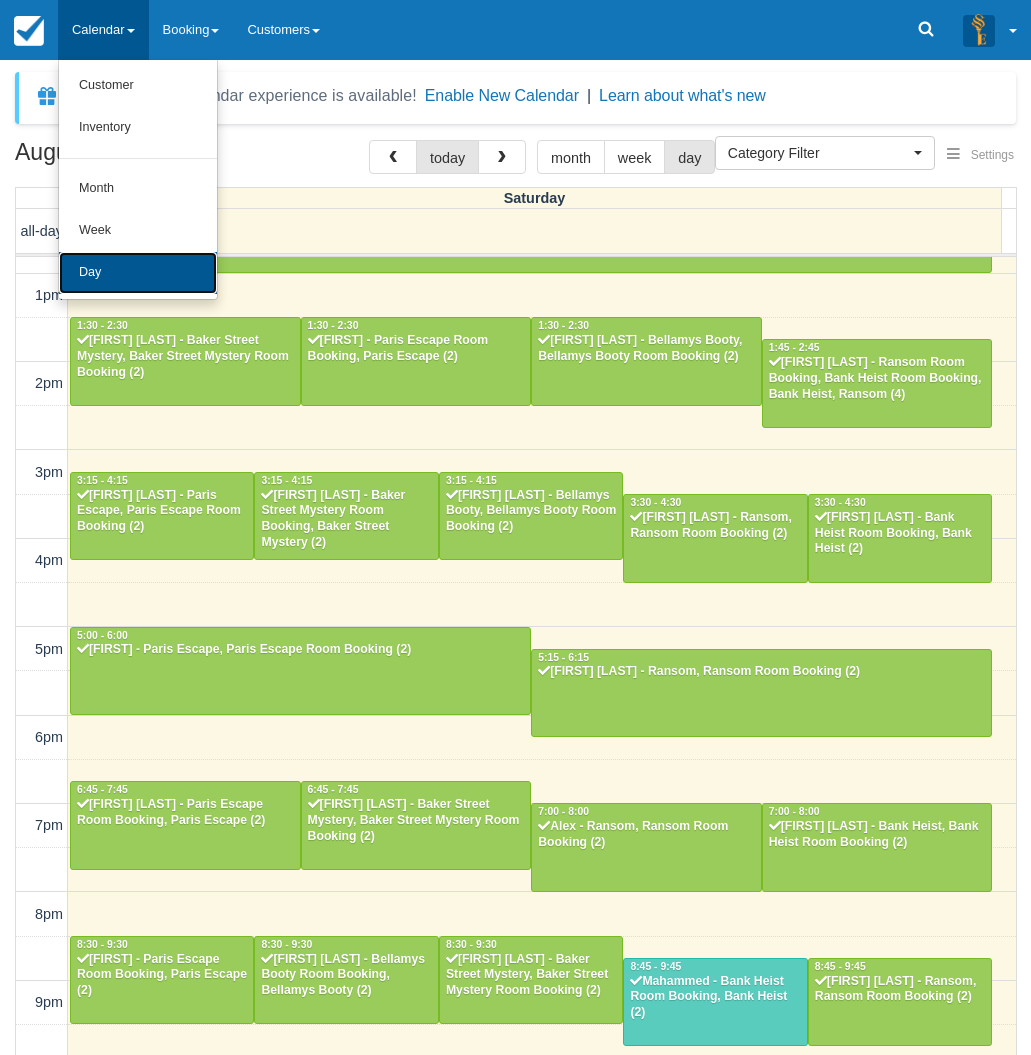 click on "Day" at bounding box center [138, 273] 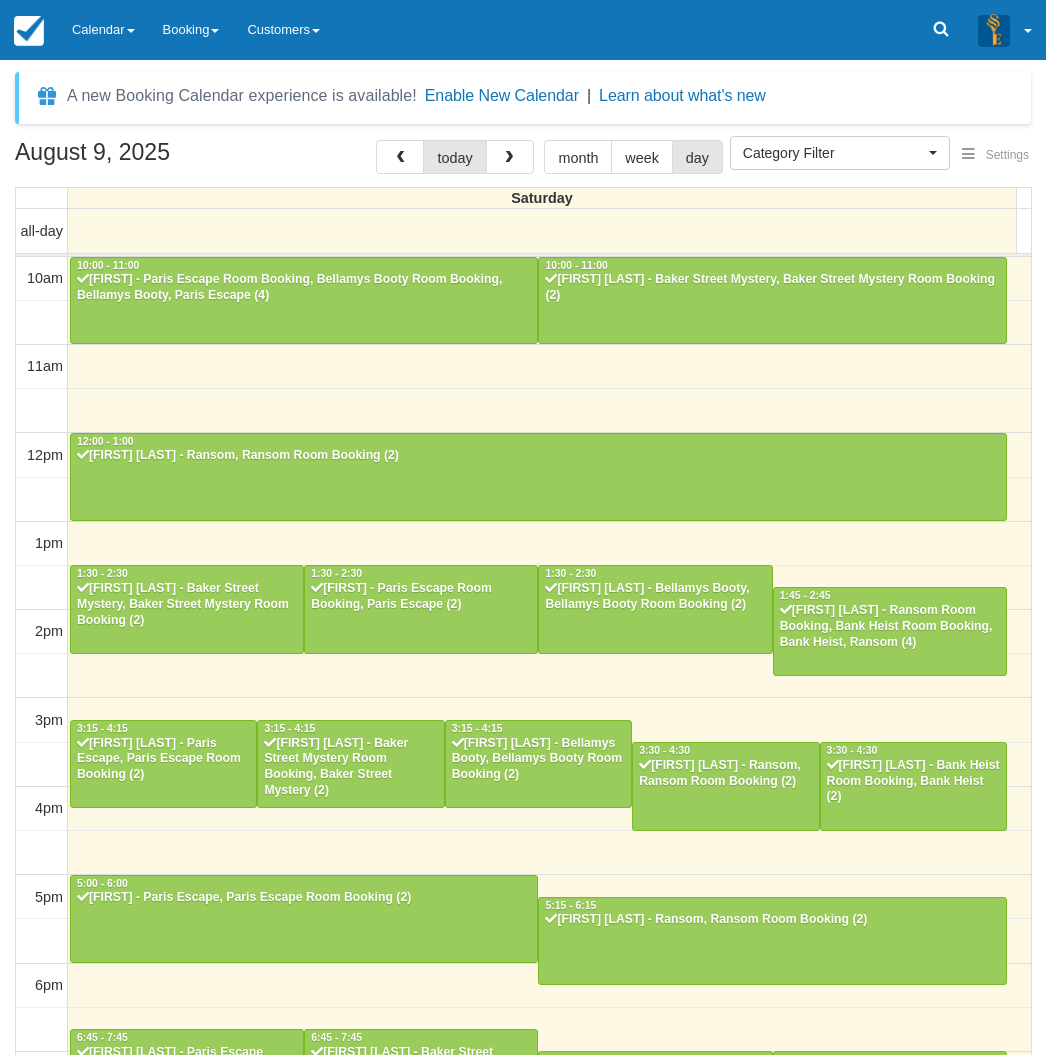 select 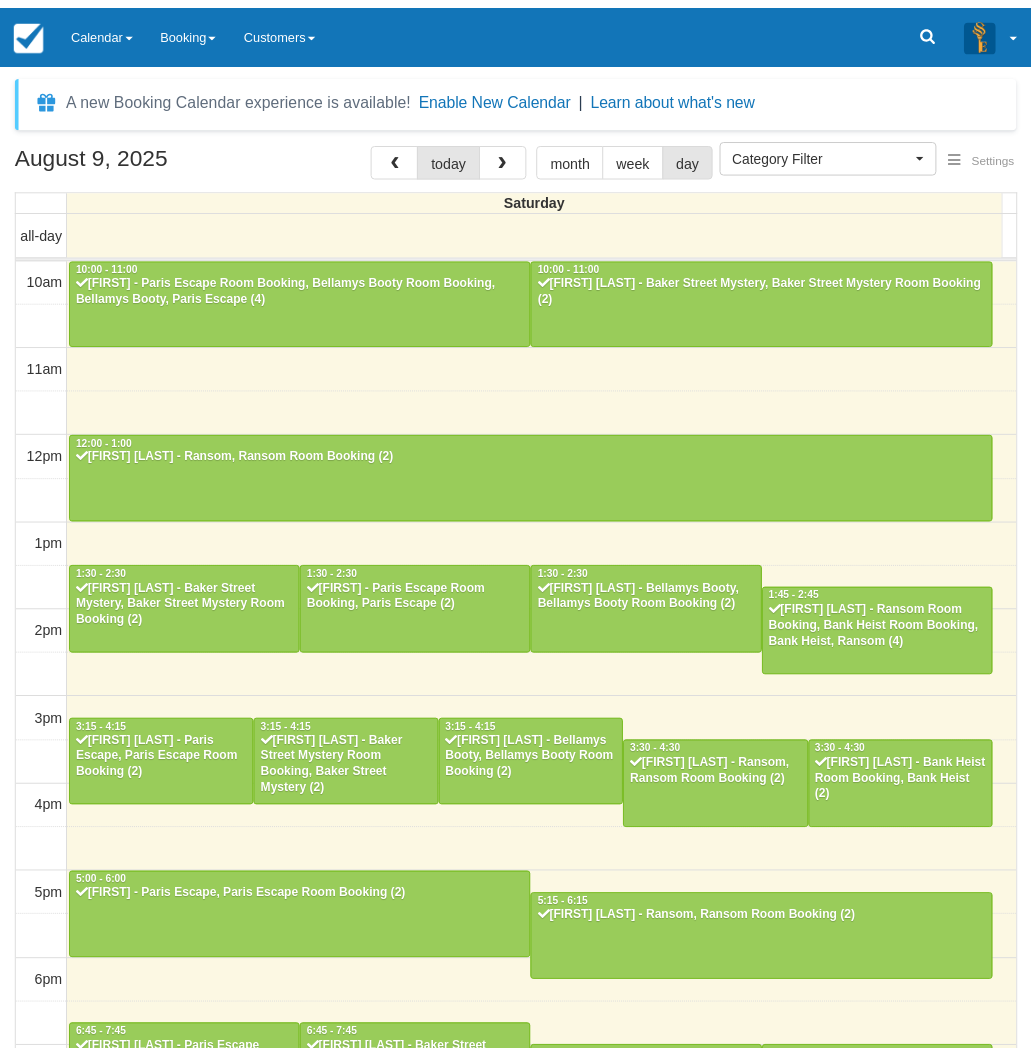 scroll, scrollTop: 0, scrollLeft: 0, axis: both 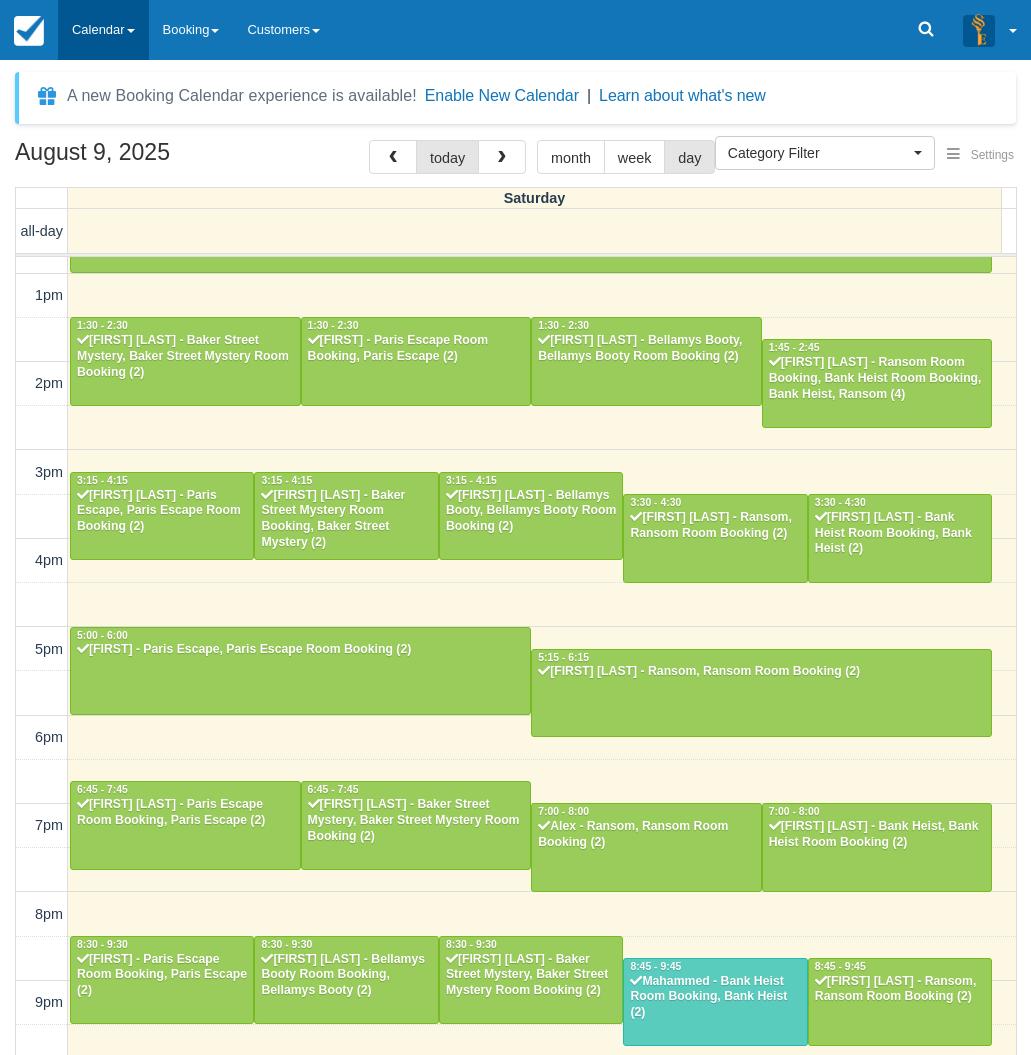 click on "Calendar" at bounding box center (103, 30) 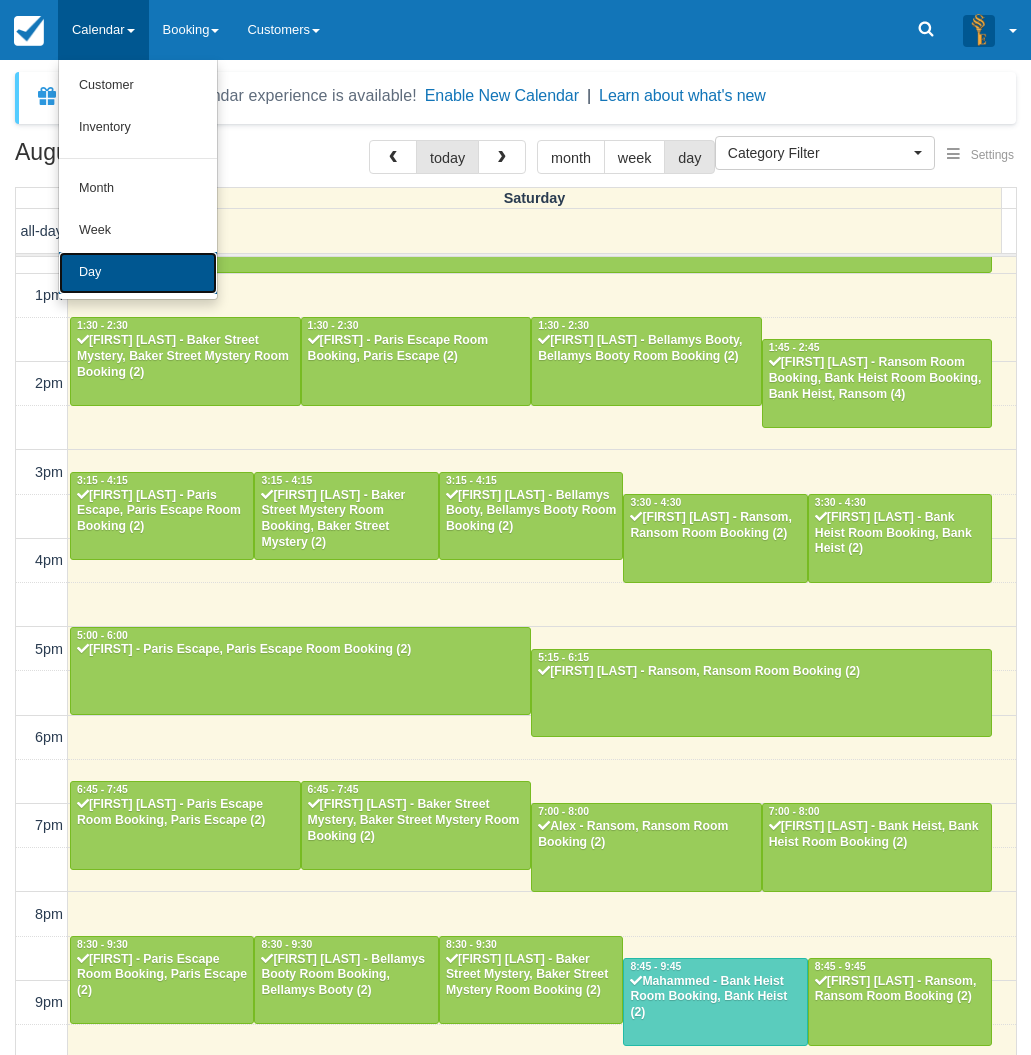 click on "Day" at bounding box center (138, 273) 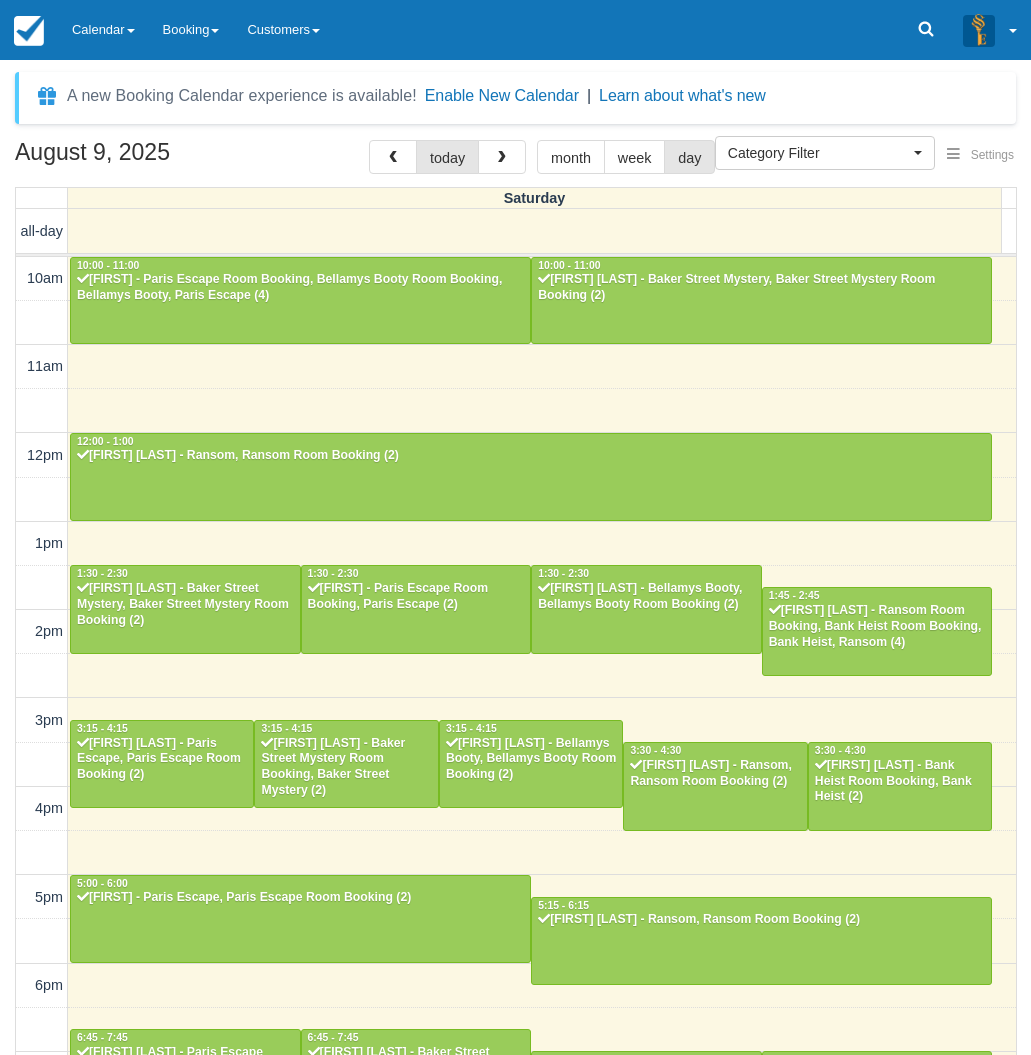 select 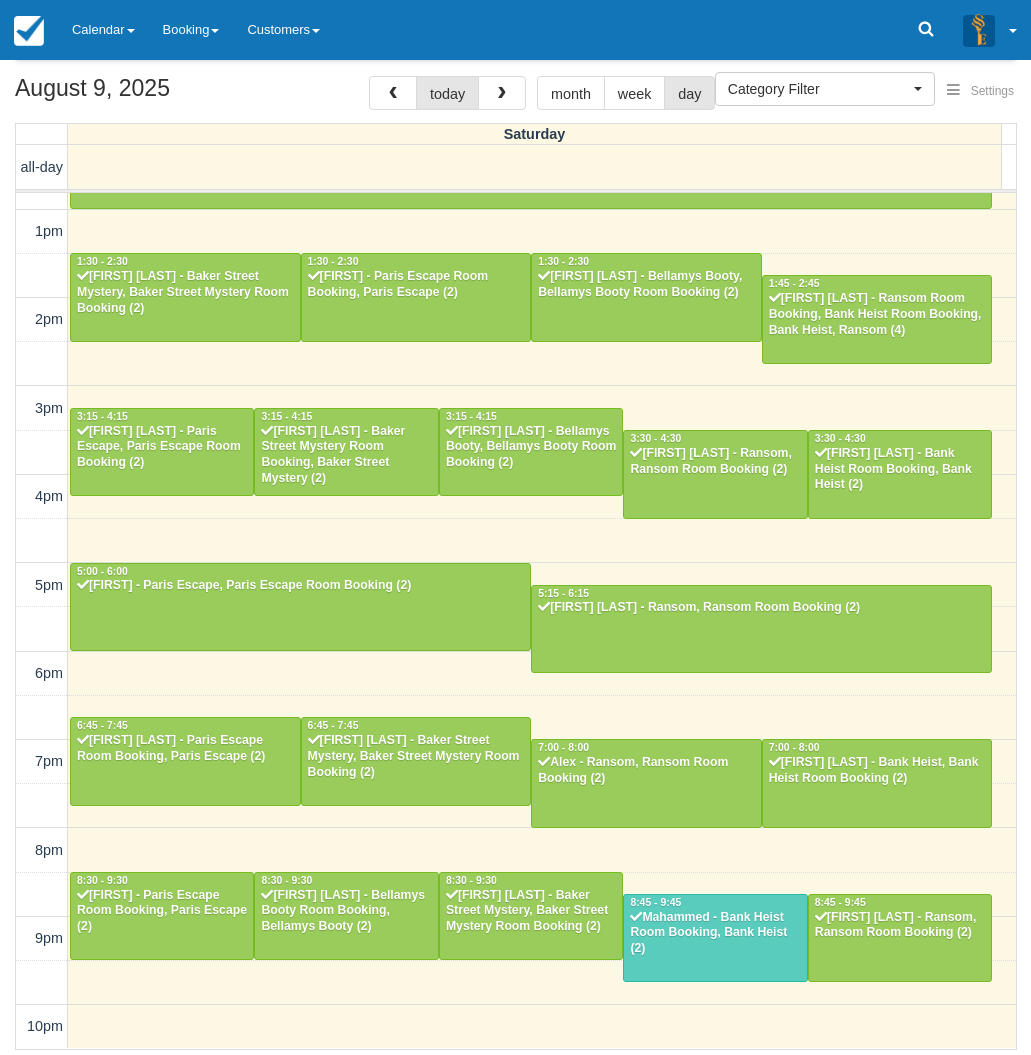 scroll, scrollTop: 247, scrollLeft: 0, axis: vertical 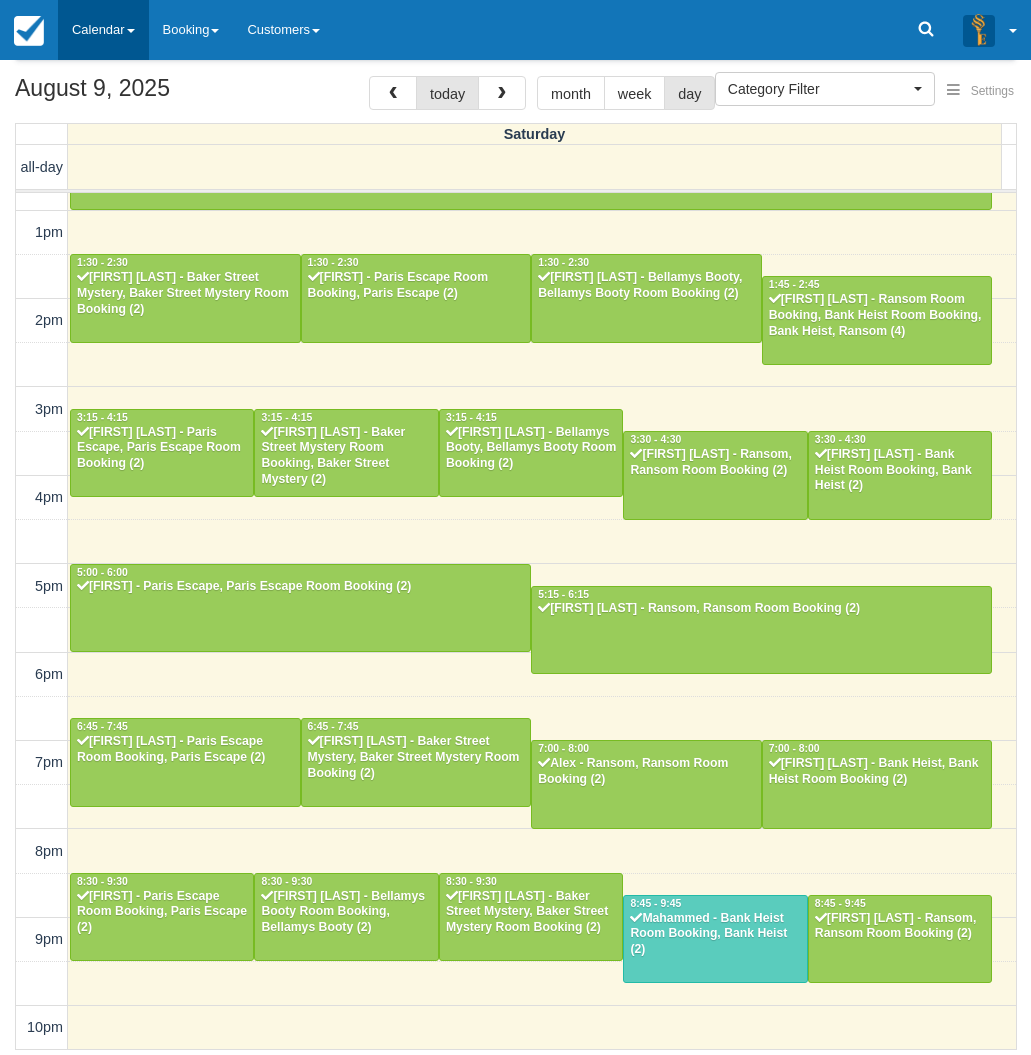 click on "Calendar" at bounding box center [103, 30] 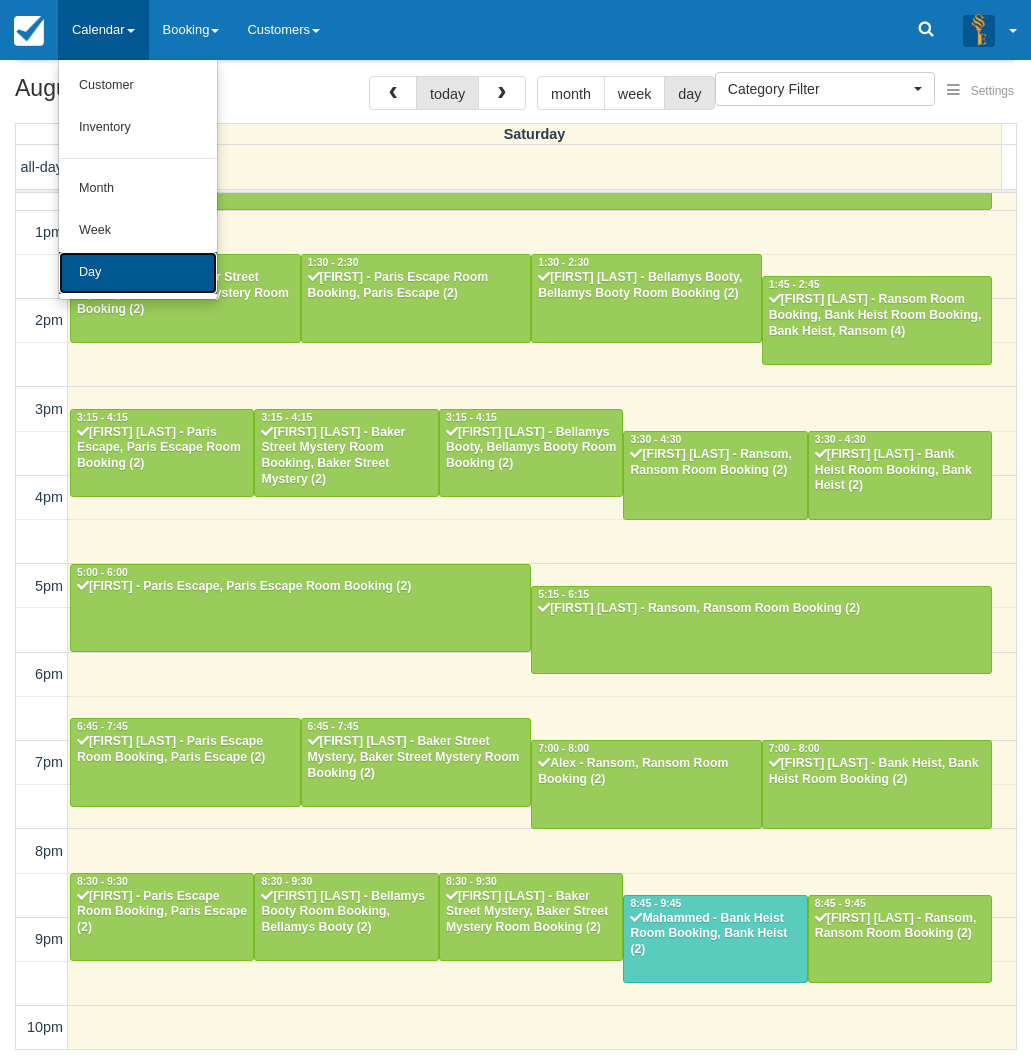 click on "Day" at bounding box center [138, 273] 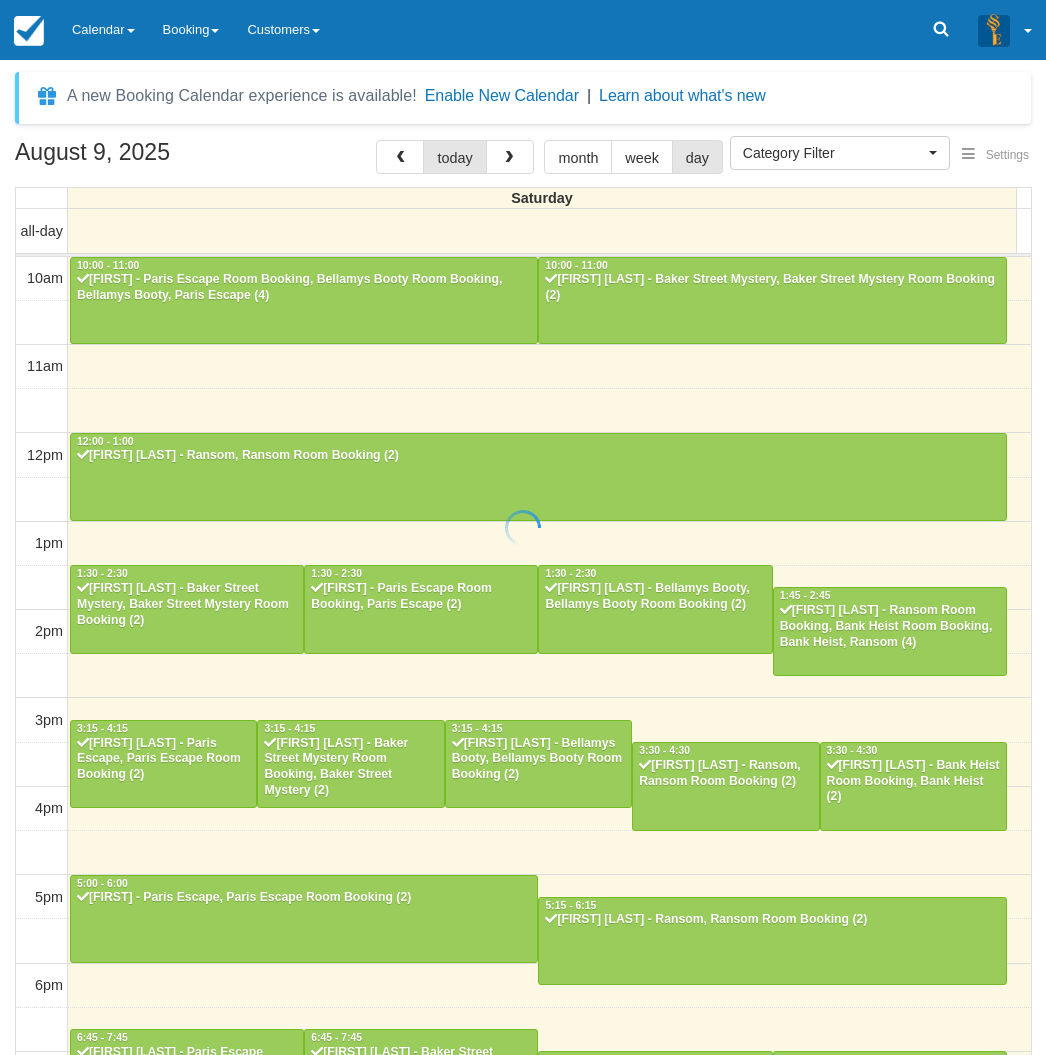 select 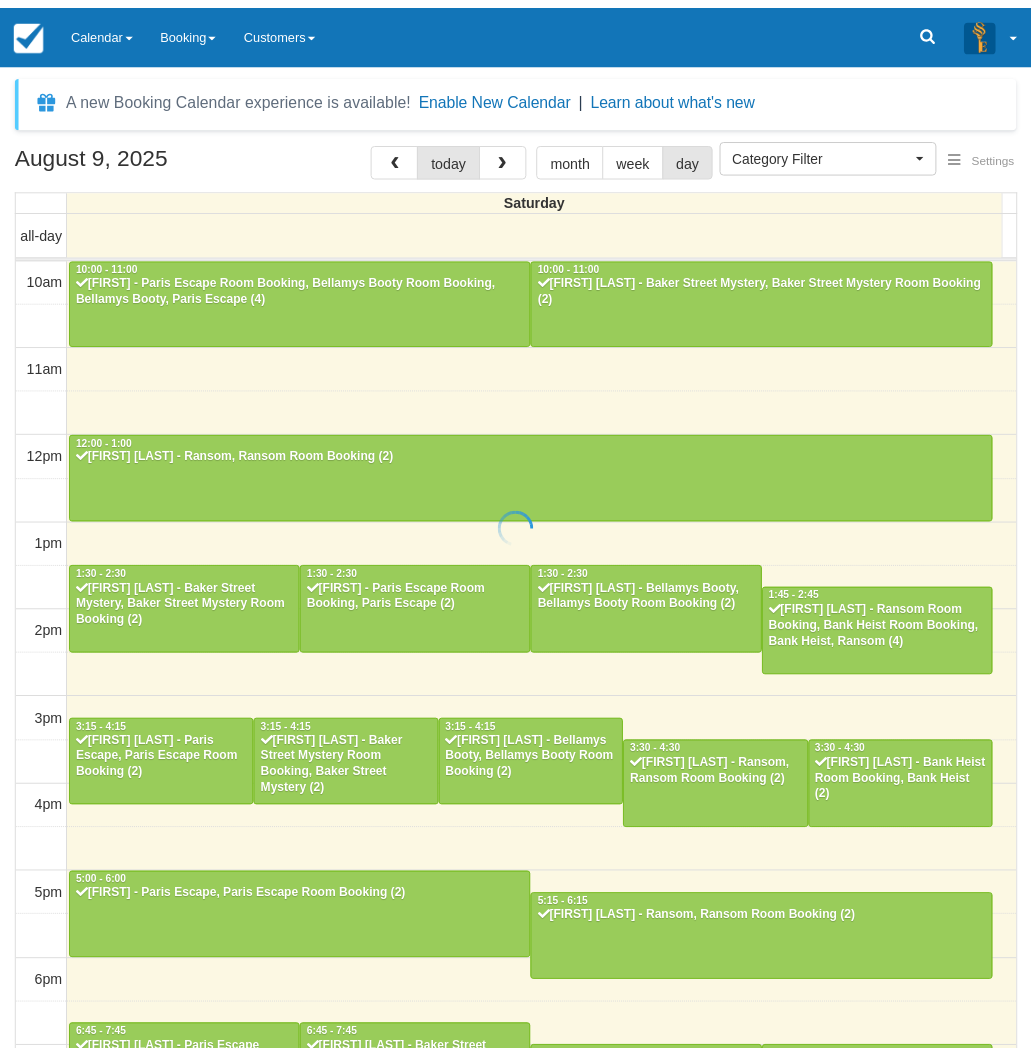 scroll, scrollTop: 0, scrollLeft: 0, axis: both 